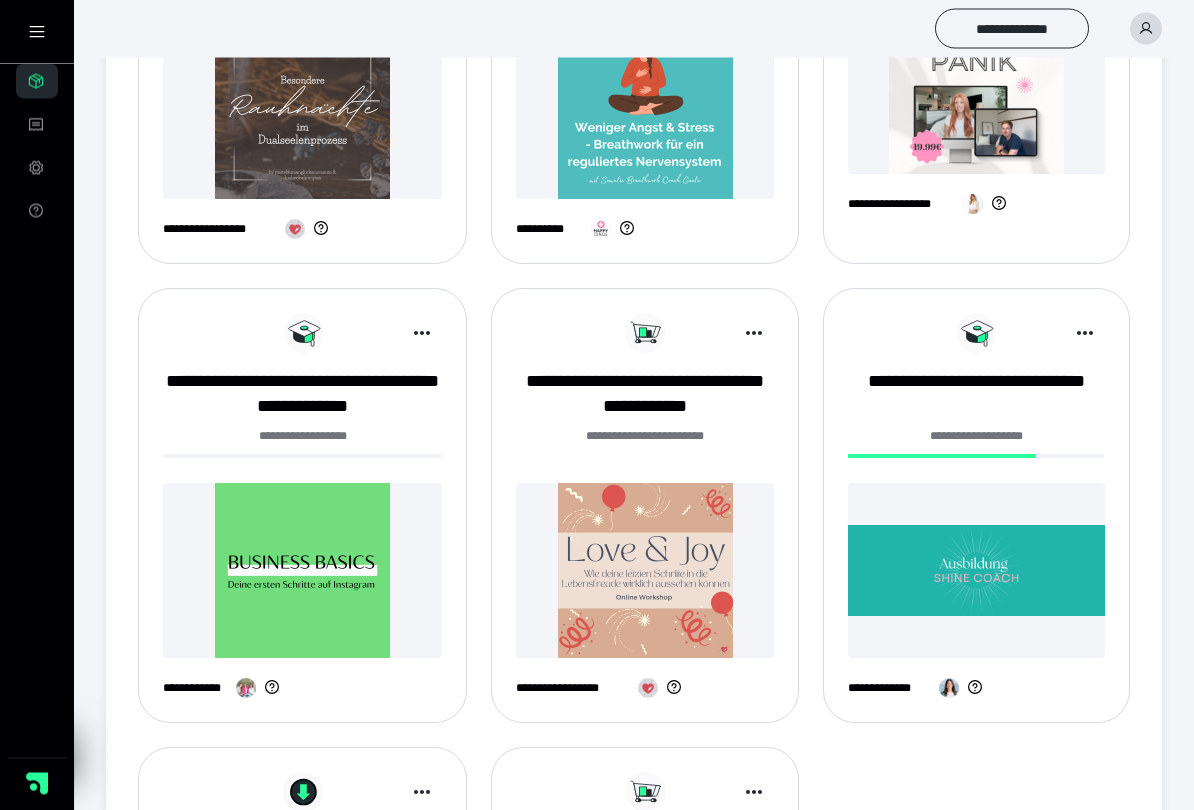 scroll, scrollTop: 1047, scrollLeft: 0, axis: vertical 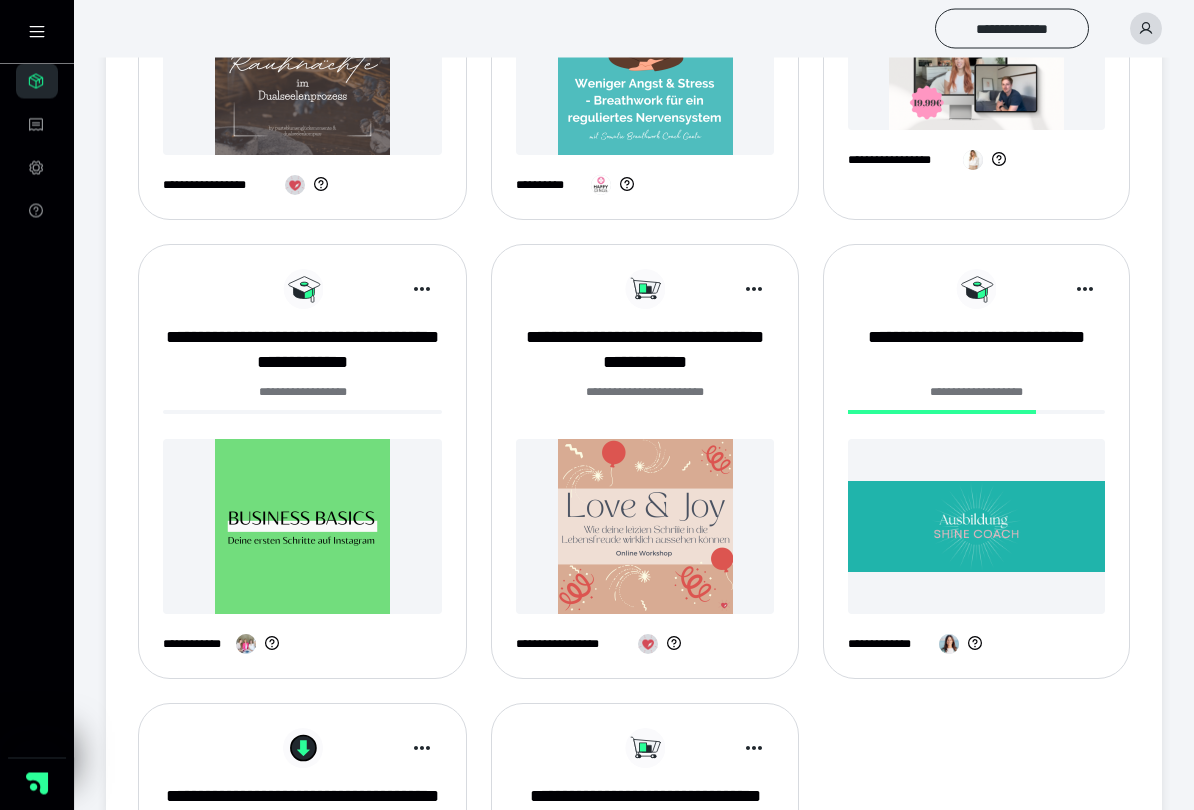 click at bounding box center [976, 527] 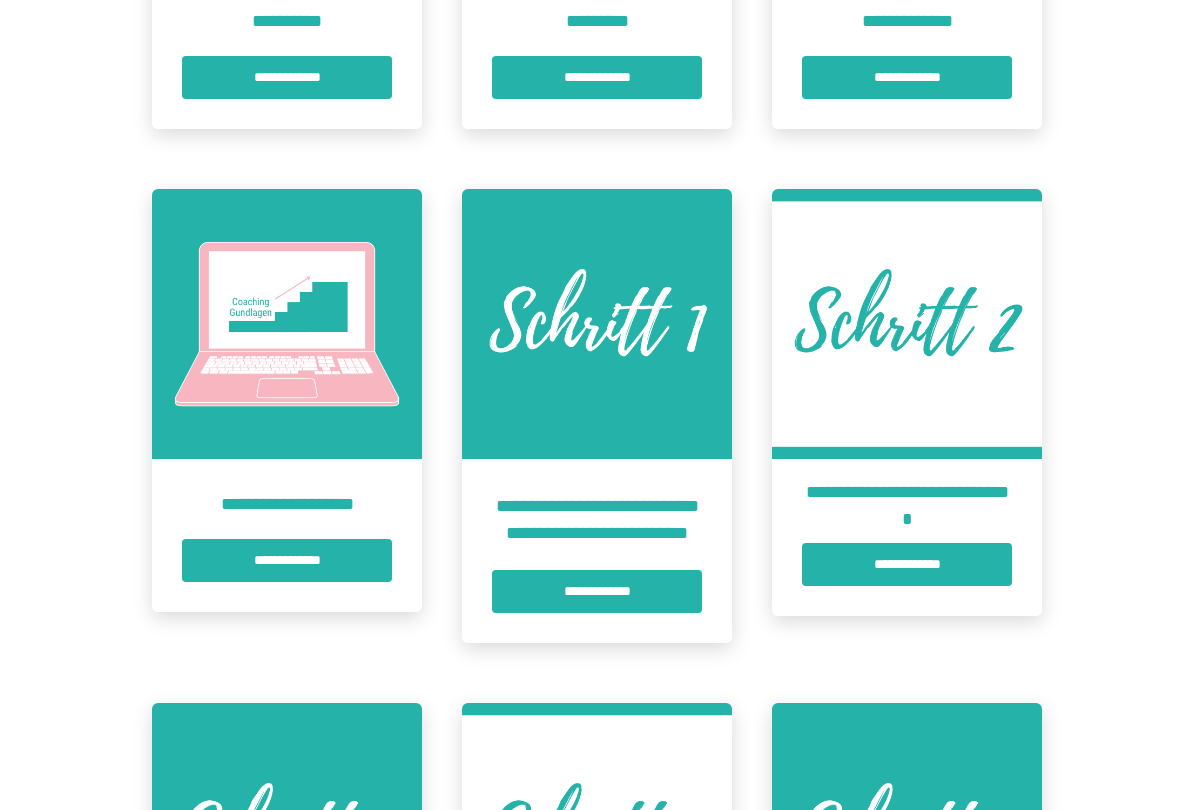 scroll, scrollTop: 815, scrollLeft: 0, axis: vertical 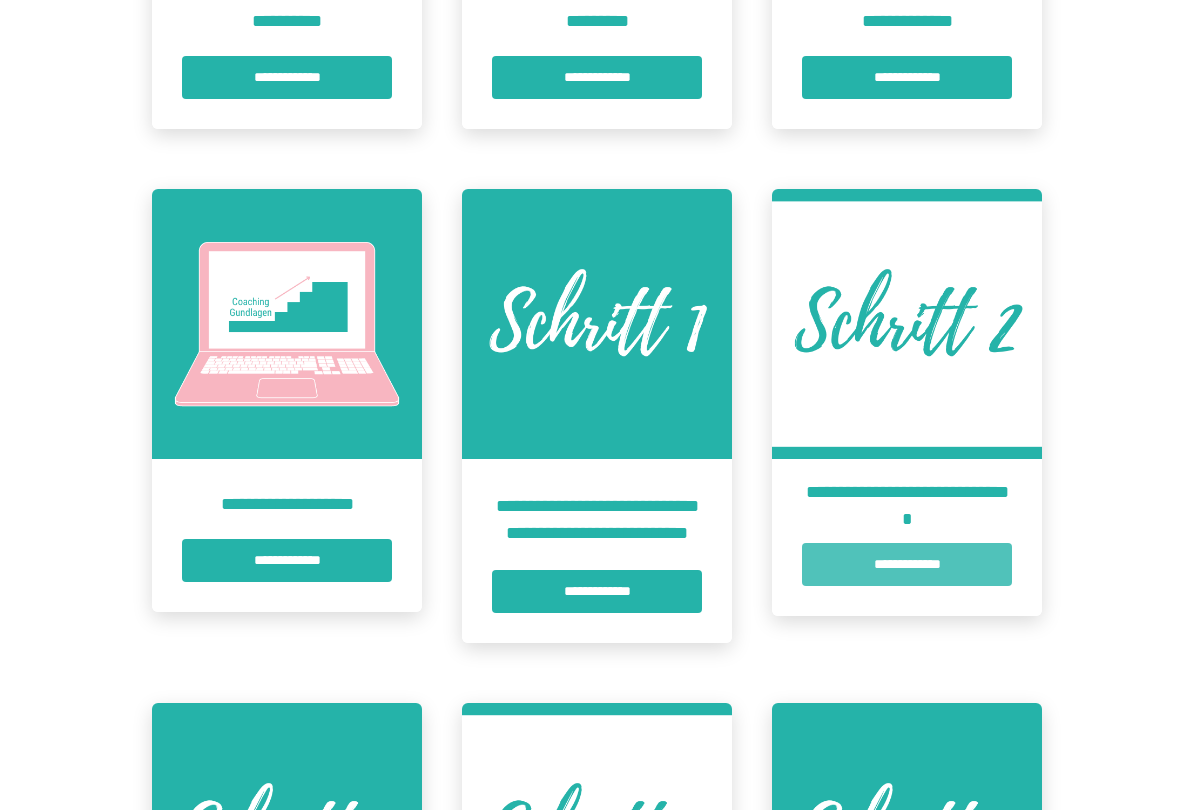 click on "**********" at bounding box center [907, 564] 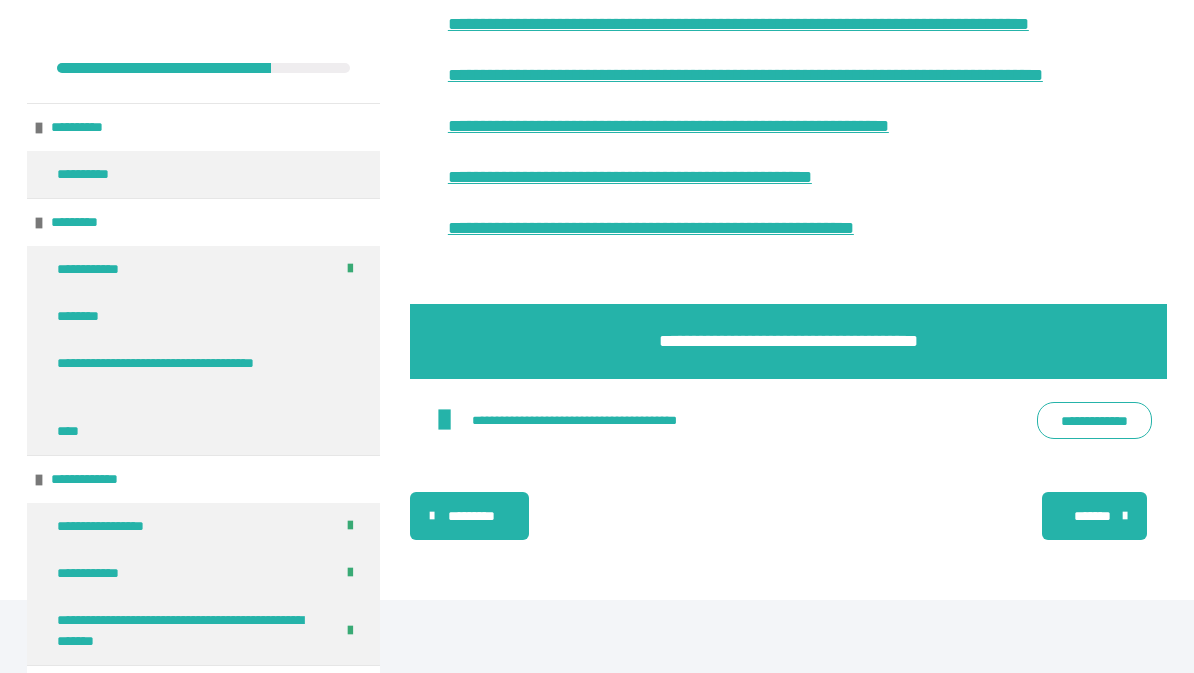 scroll, scrollTop: 4725, scrollLeft: 0, axis: vertical 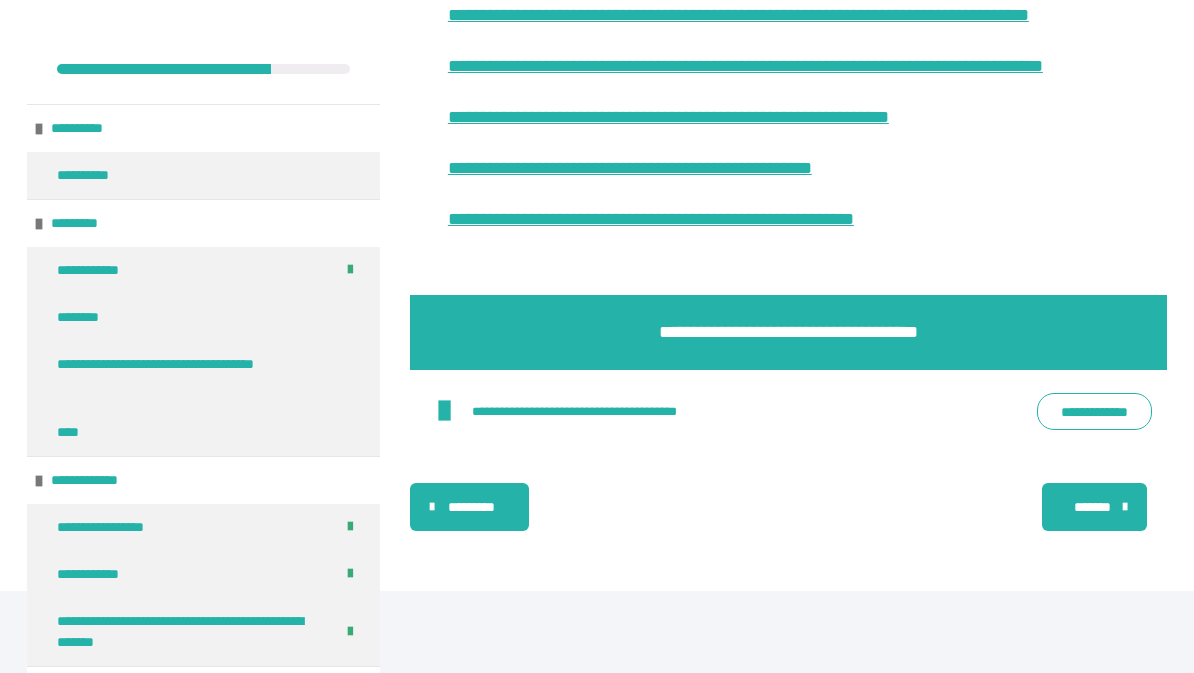click on "*******" at bounding box center [1092, 507] 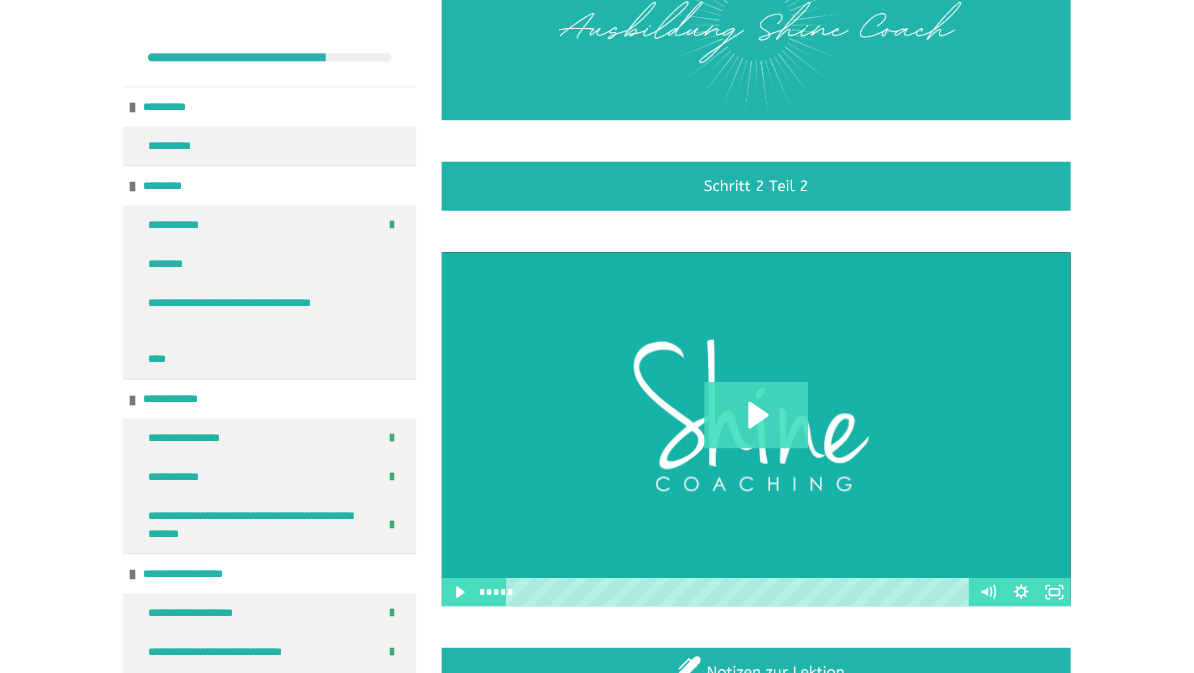 scroll, scrollTop: 721, scrollLeft: 0, axis: vertical 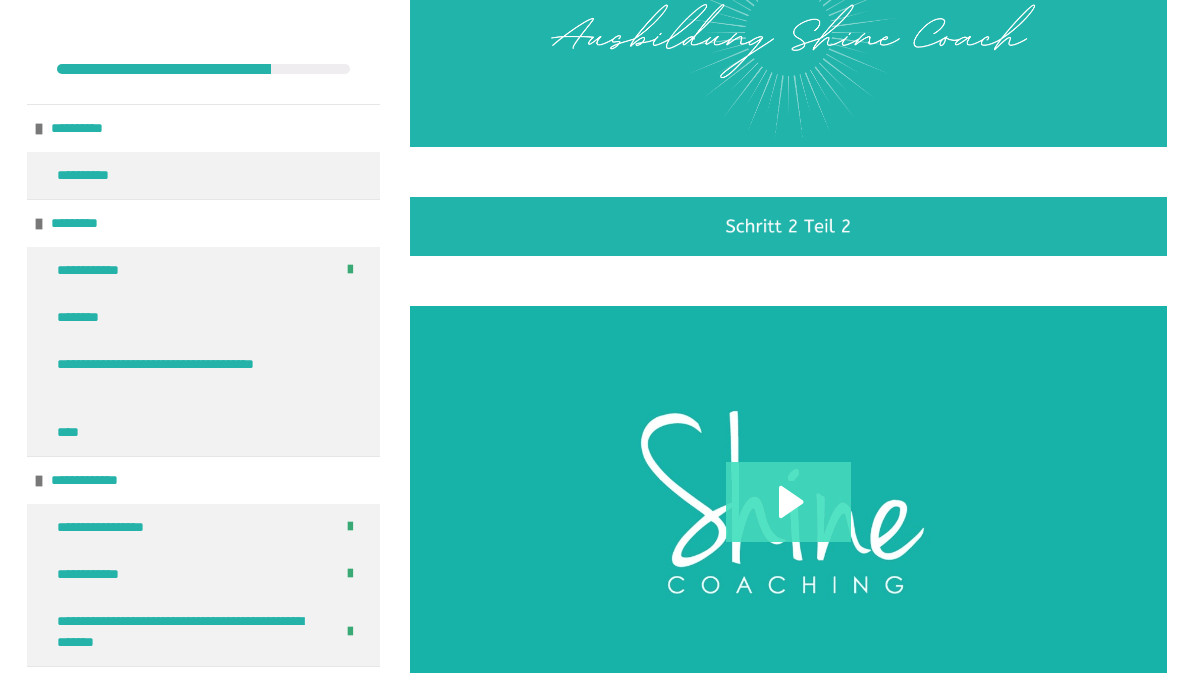 click 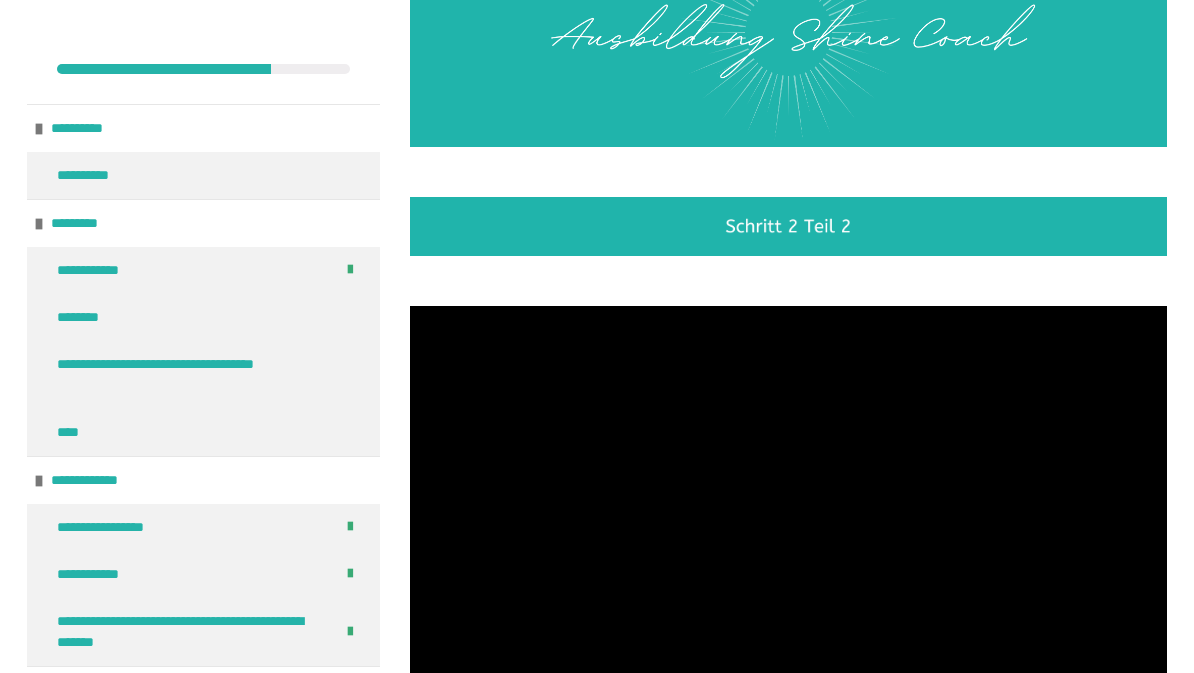 click at bounding box center (788, 519) 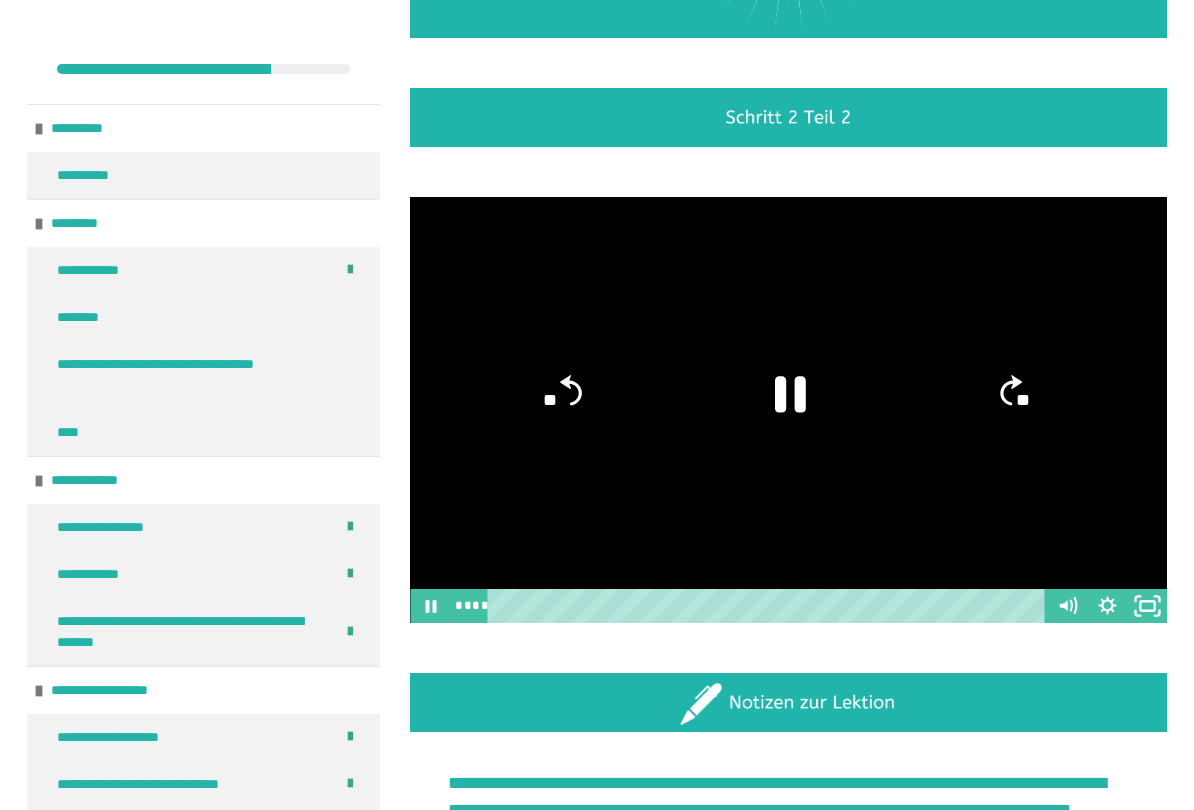 click 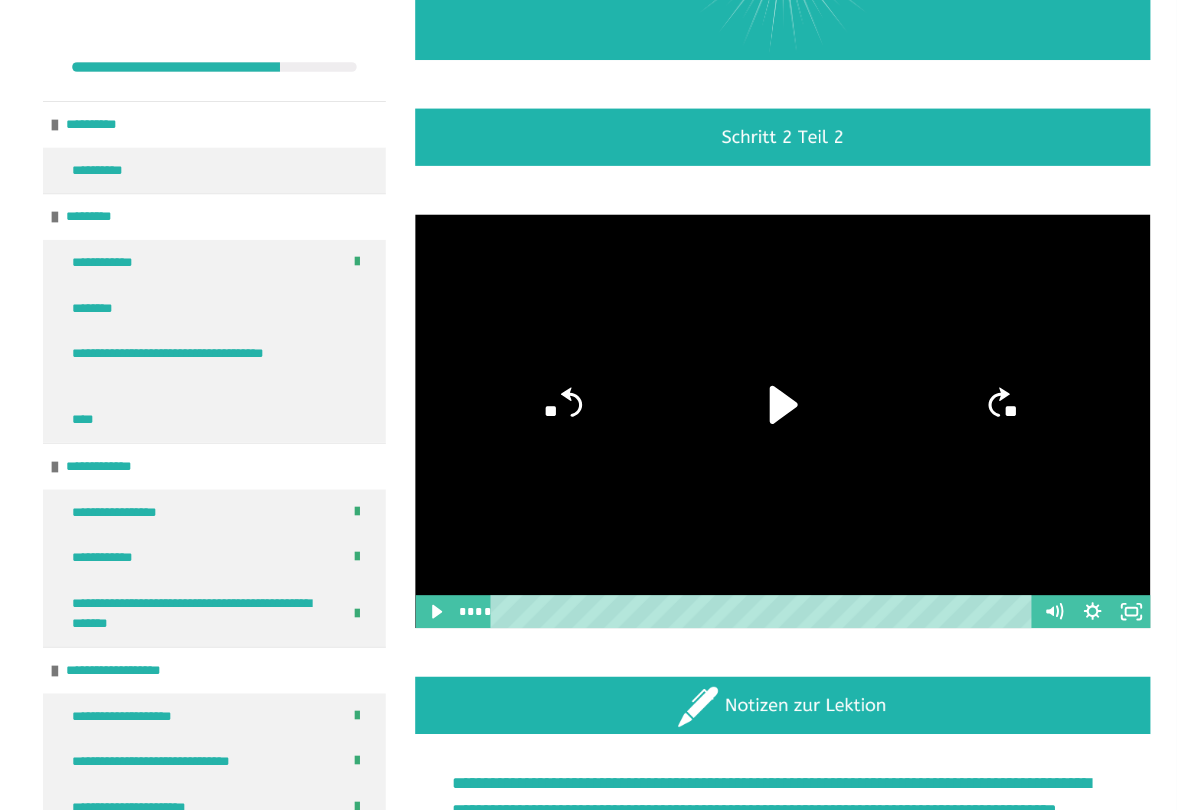 scroll, scrollTop: 830, scrollLeft: 0, axis: vertical 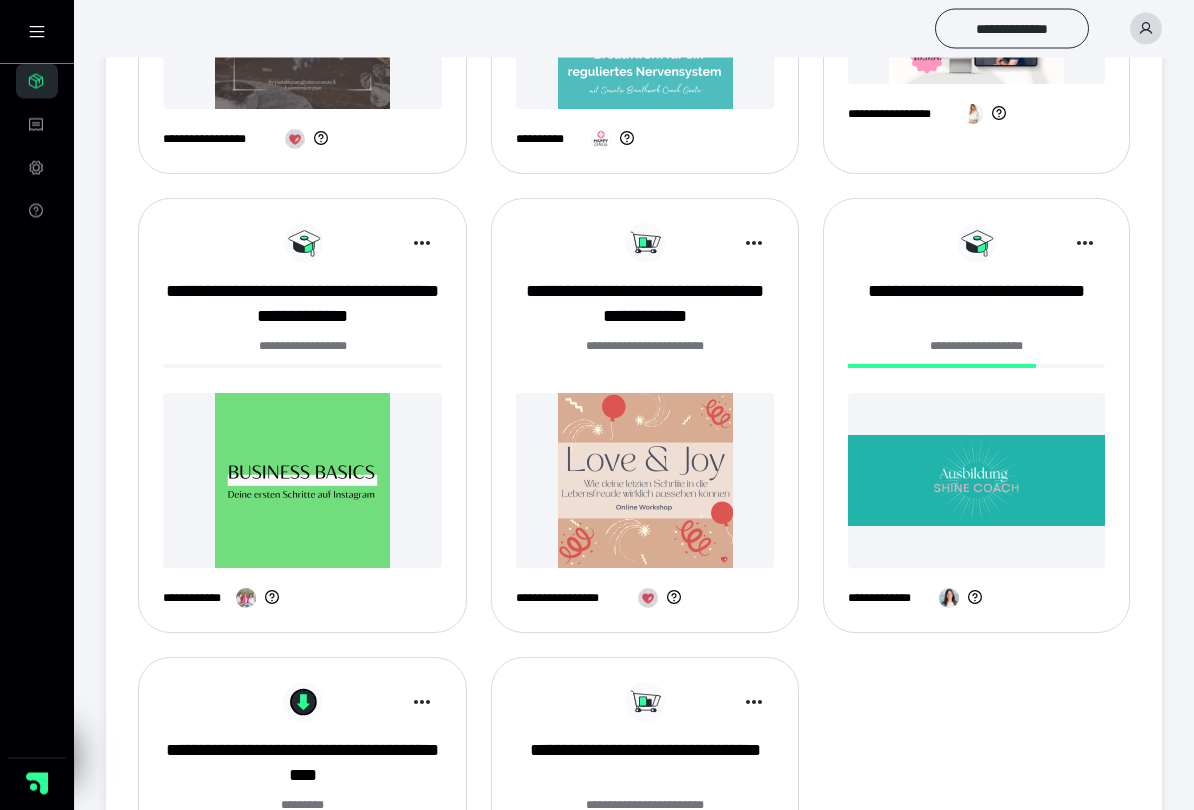 click at bounding box center [976, 481] 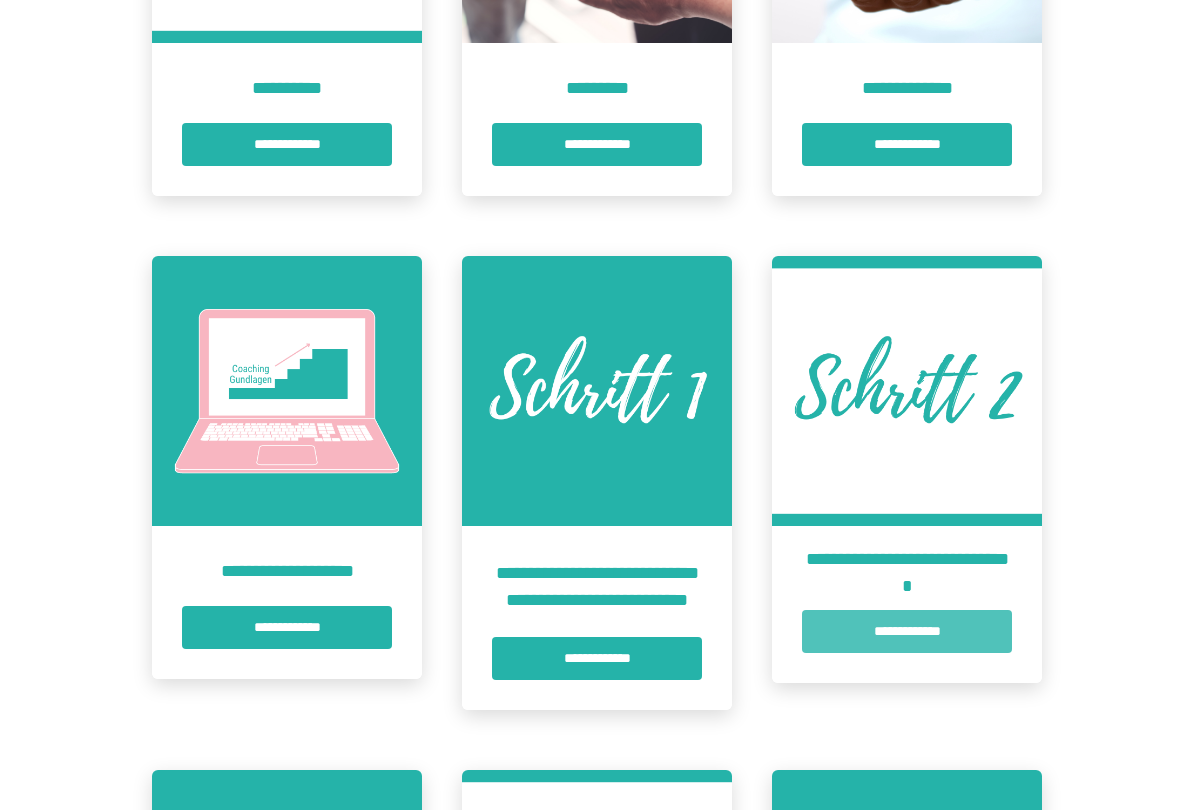 scroll, scrollTop: 748, scrollLeft: 0, axis: vertical 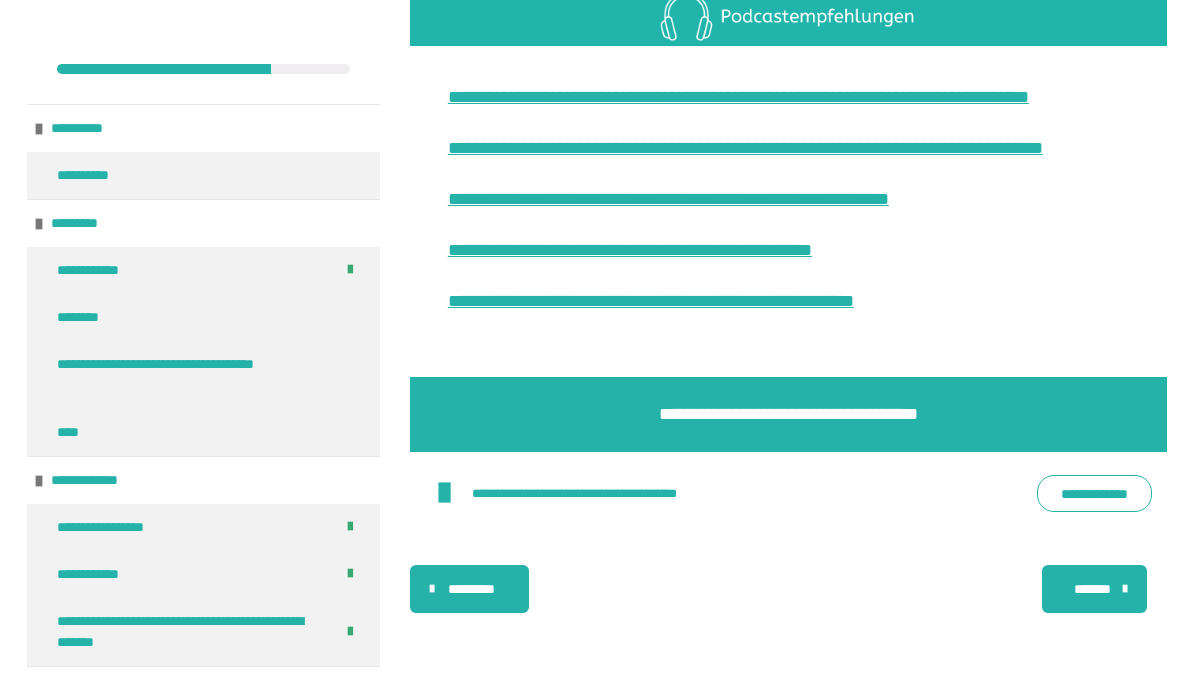 click on "*******" at bounding box center (1092, 589) 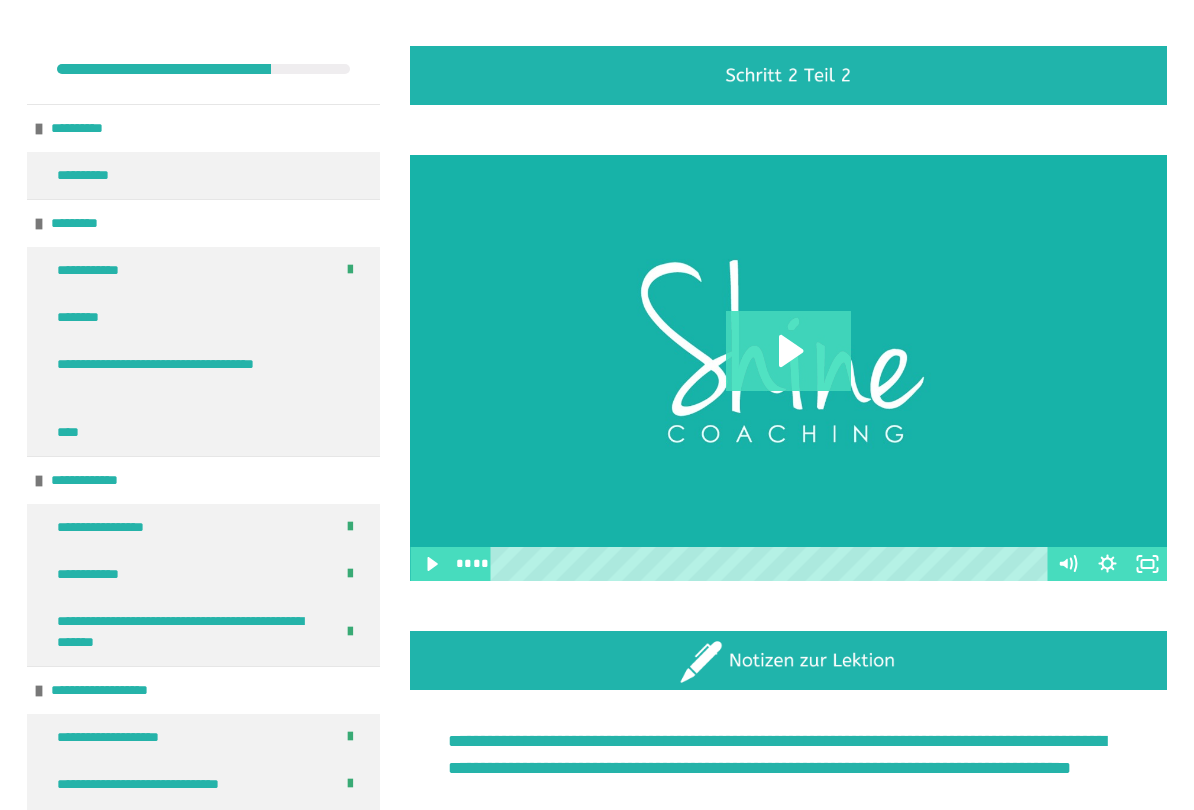 scroll, scrollTop: 878, scrollLeft: 0, axis: vertical 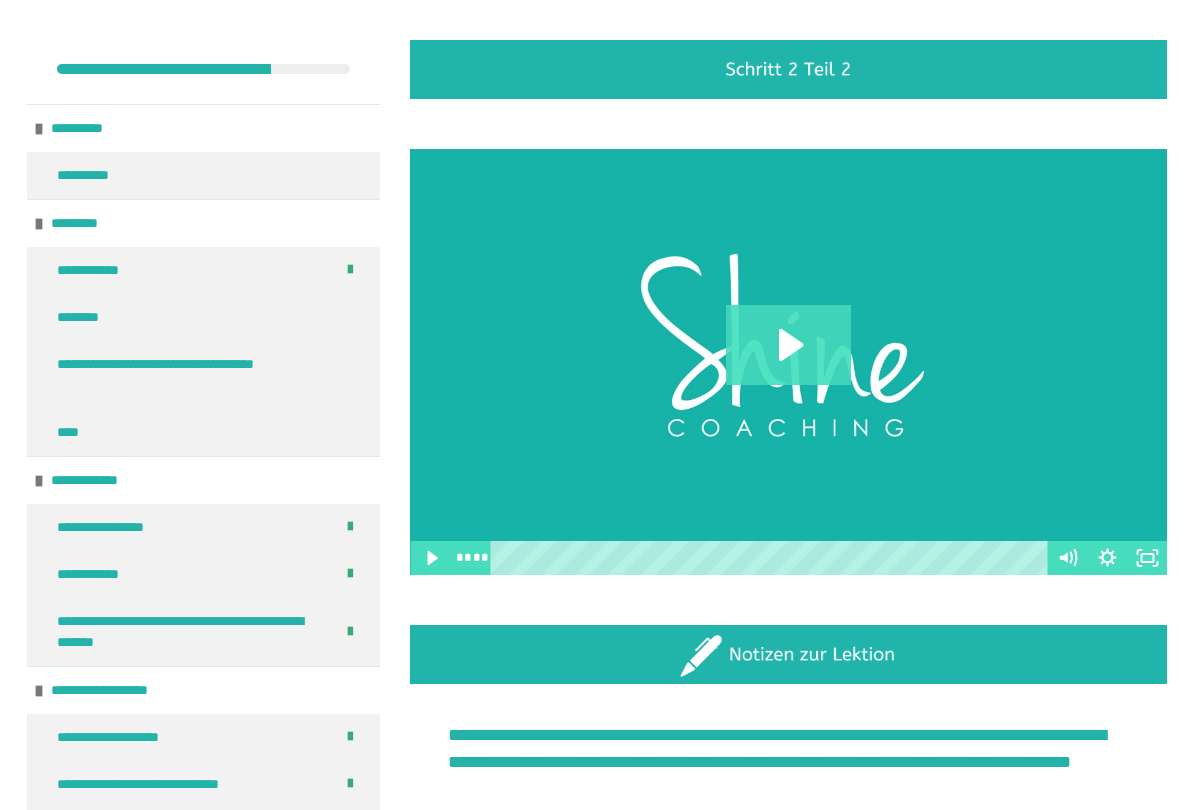 click 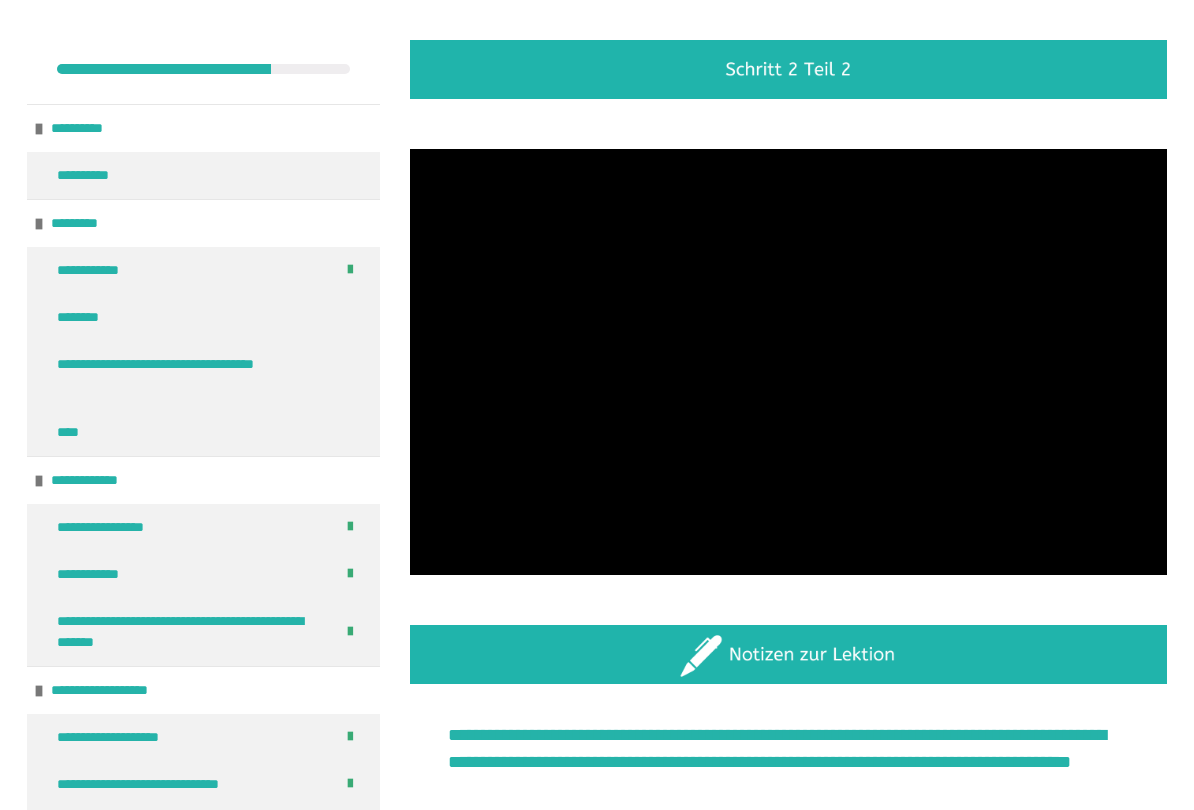 click 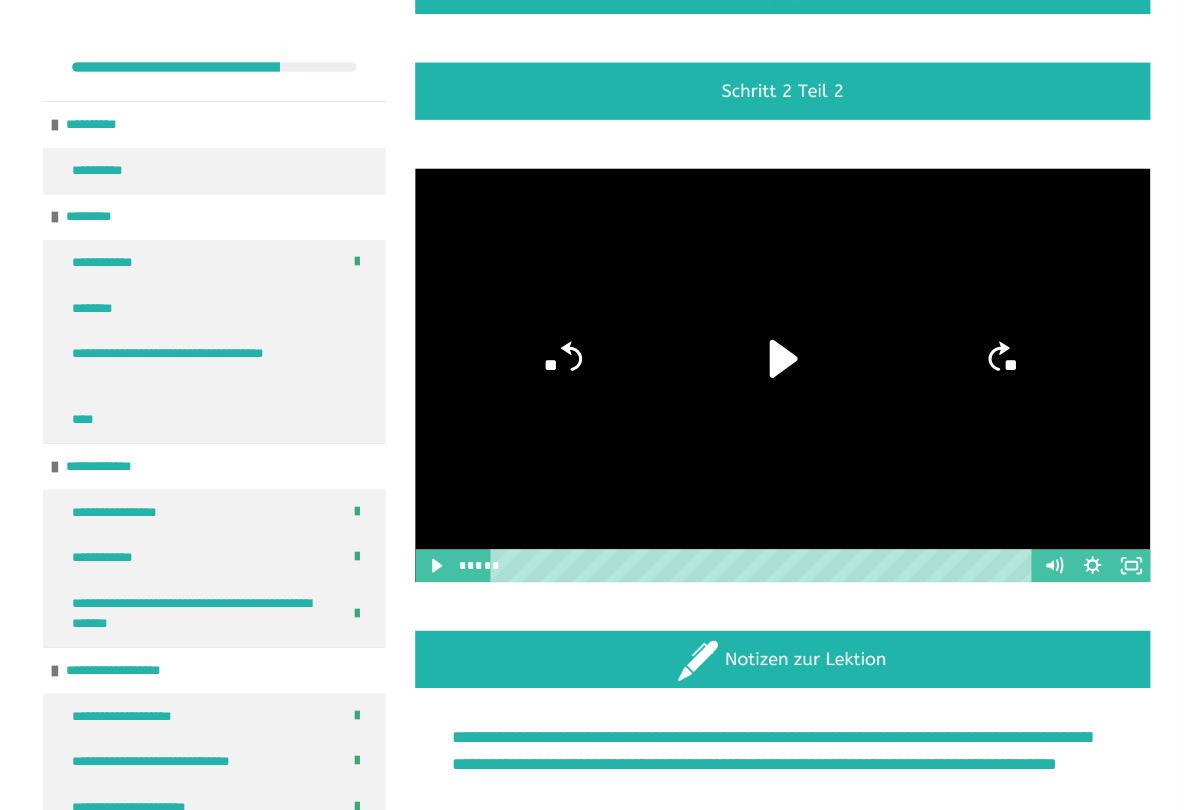 scroll, scrollTop: 878, scrollLeft: 0, axis: vertical 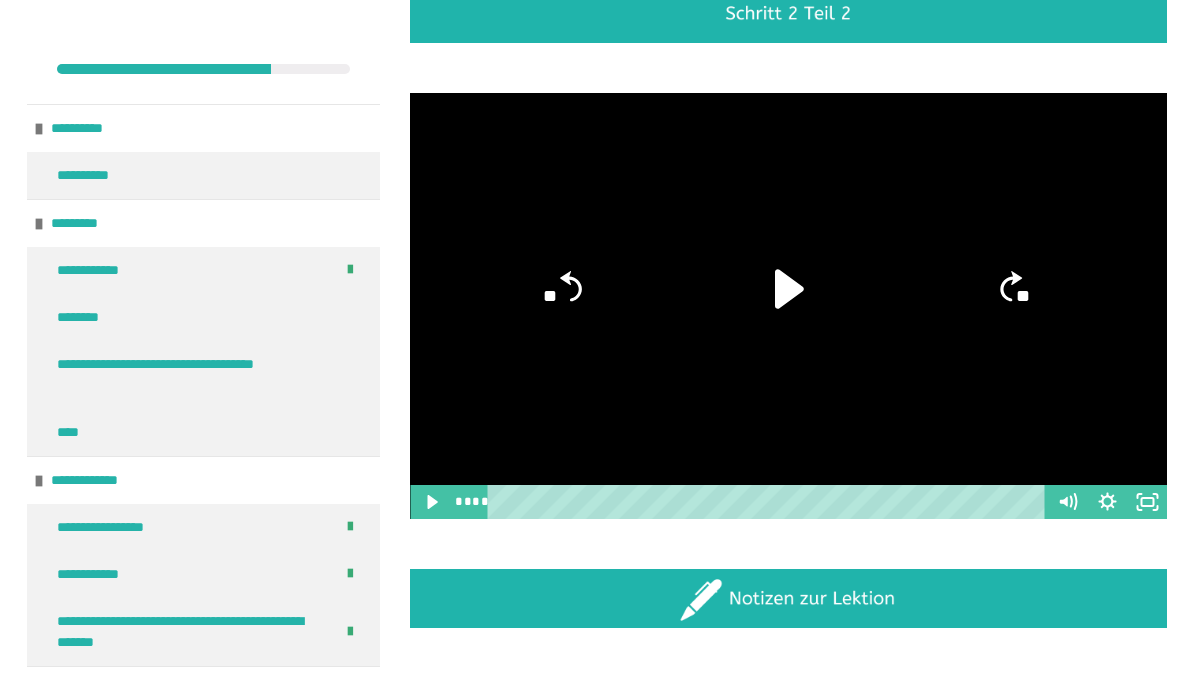 click 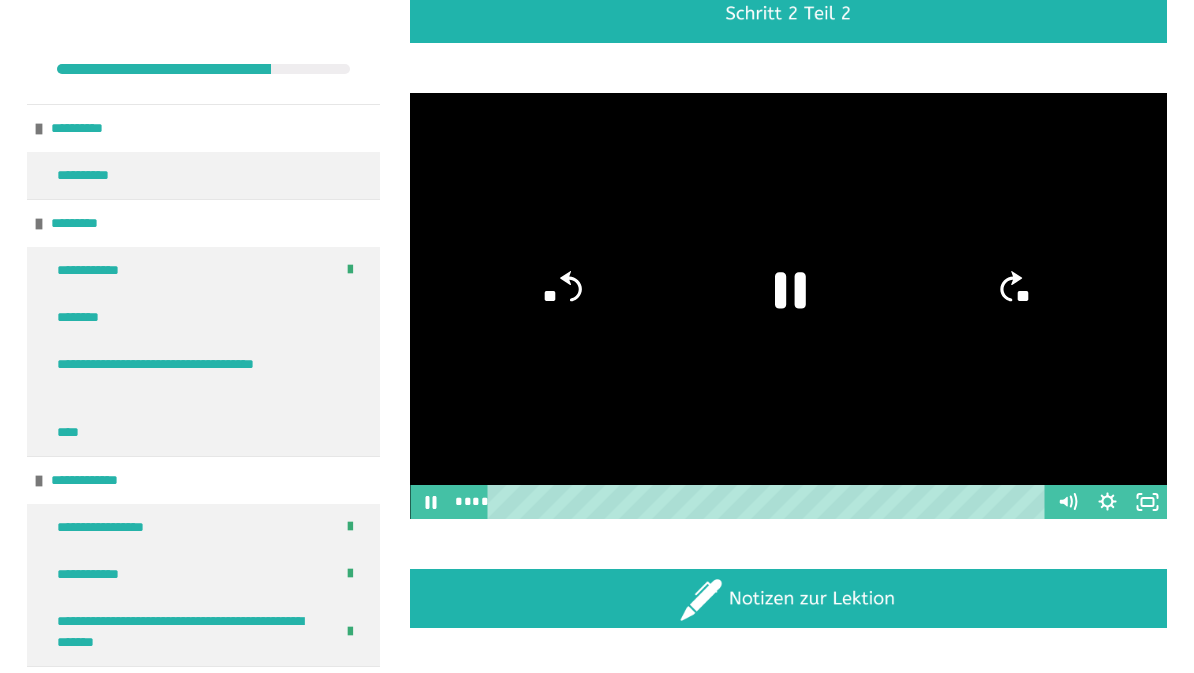 click 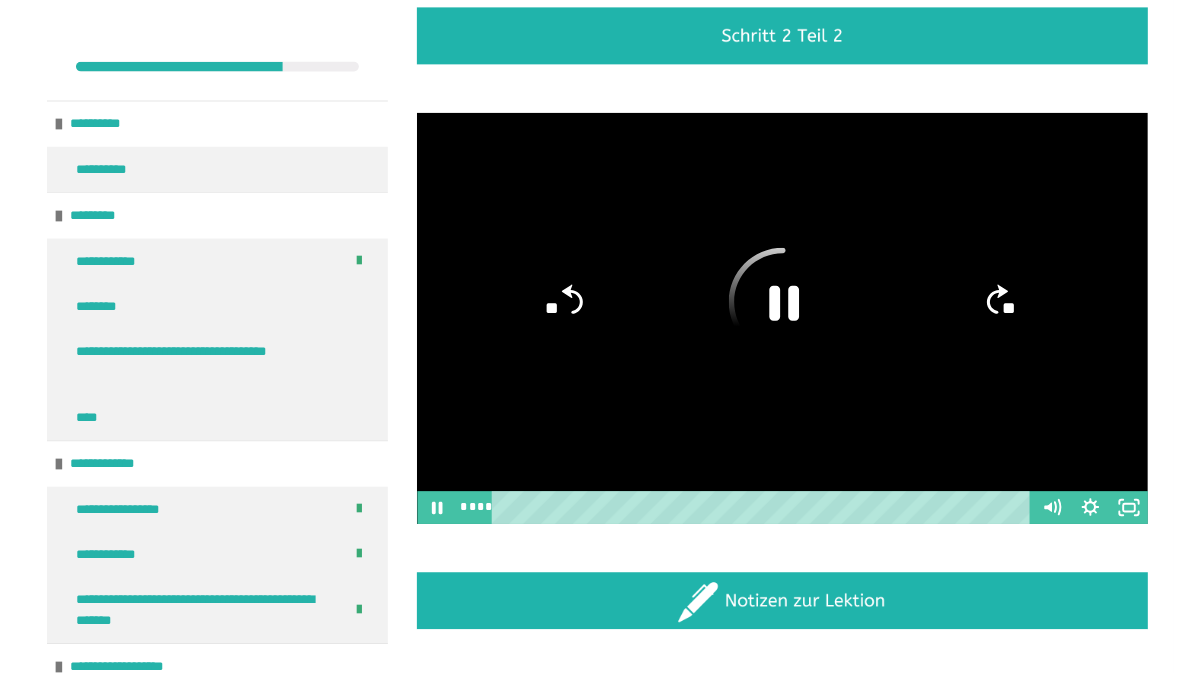 scroll, scrollTop: 934, scrollLeft: 0, axis: vertical 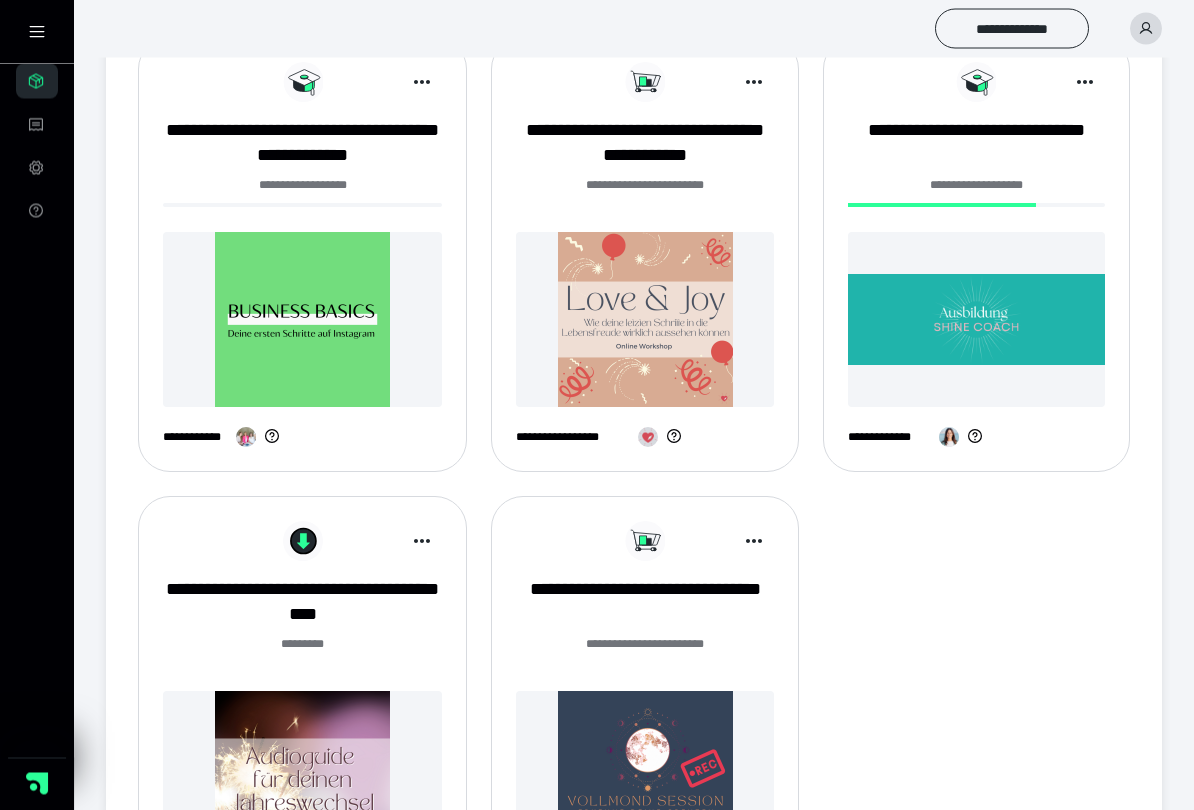 click at bounding box center [976, 320] 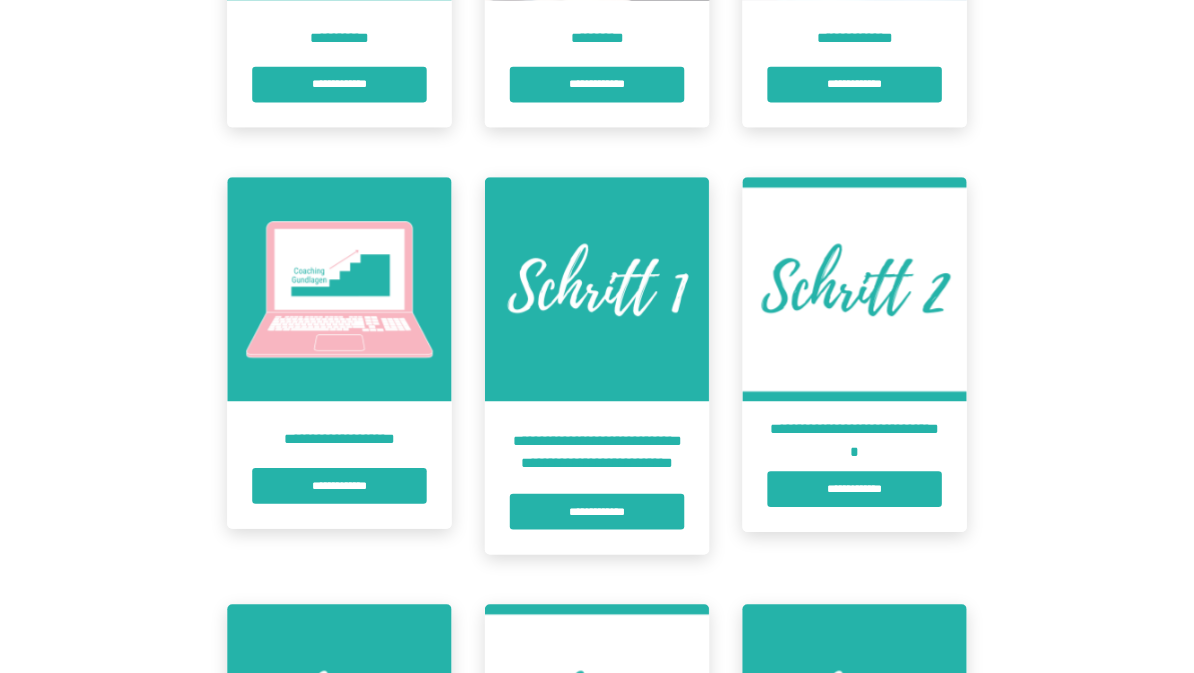 scroll, scrollTop: 790, scrollLeft: 0, axis: vertical 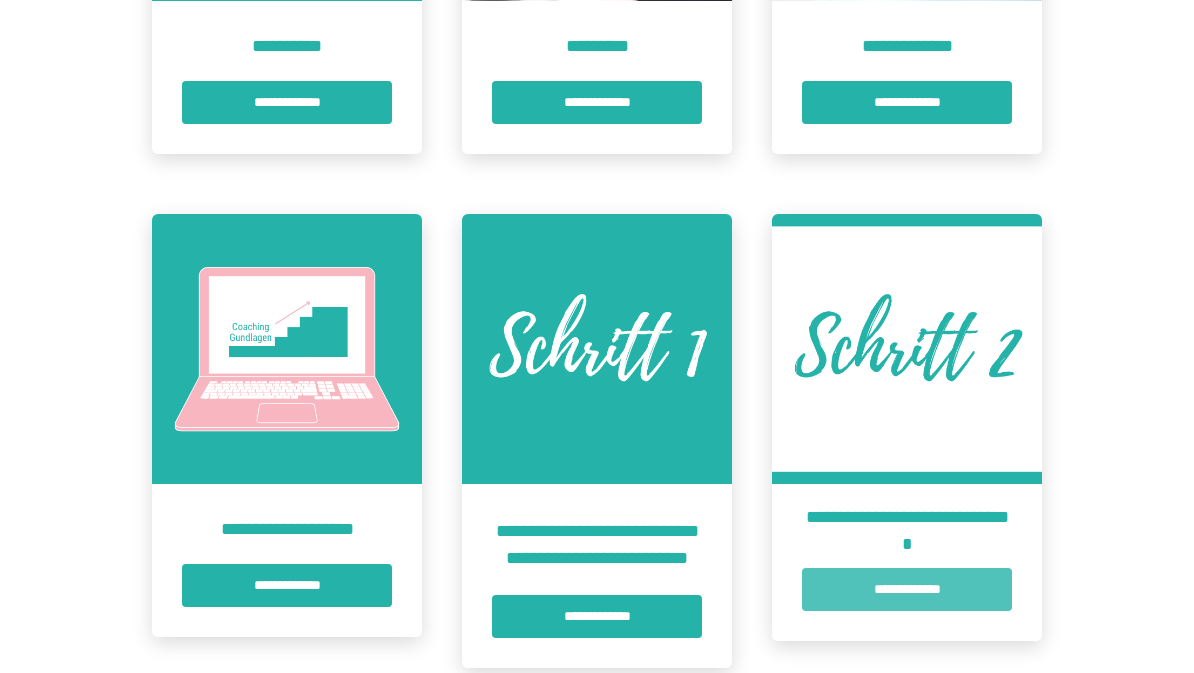 click on "**********" at bounding box center [907, 589] 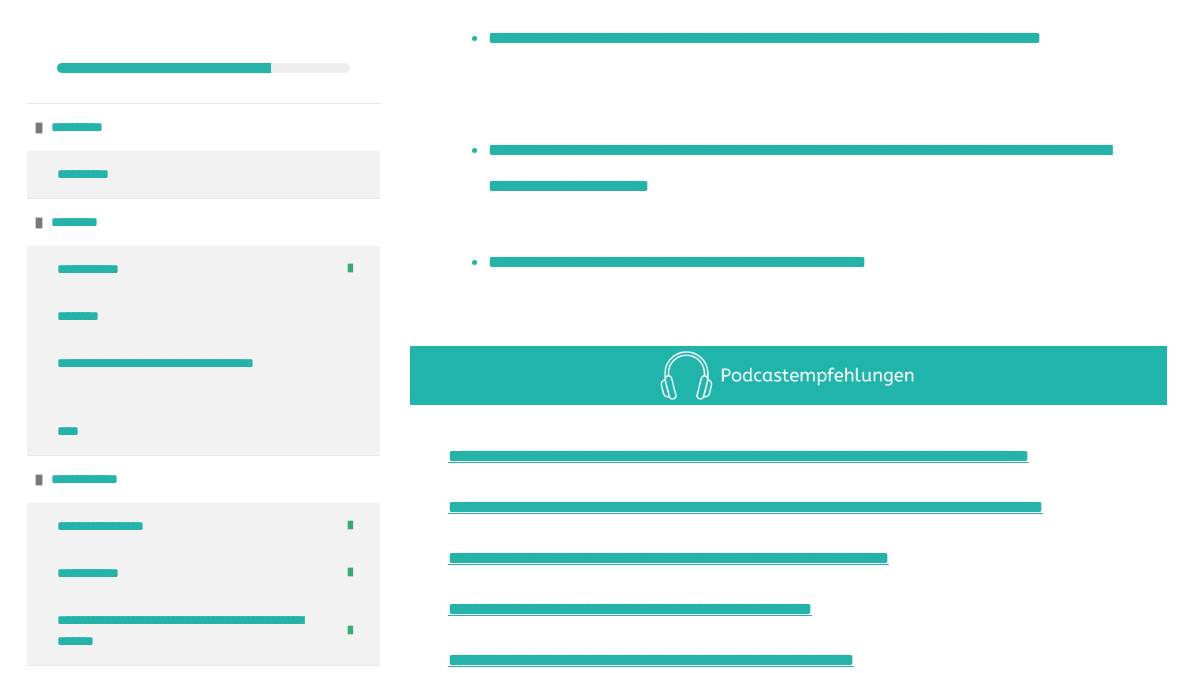 scroll, scrollTop: 4725, scrollLeft: 0, axis: vertical 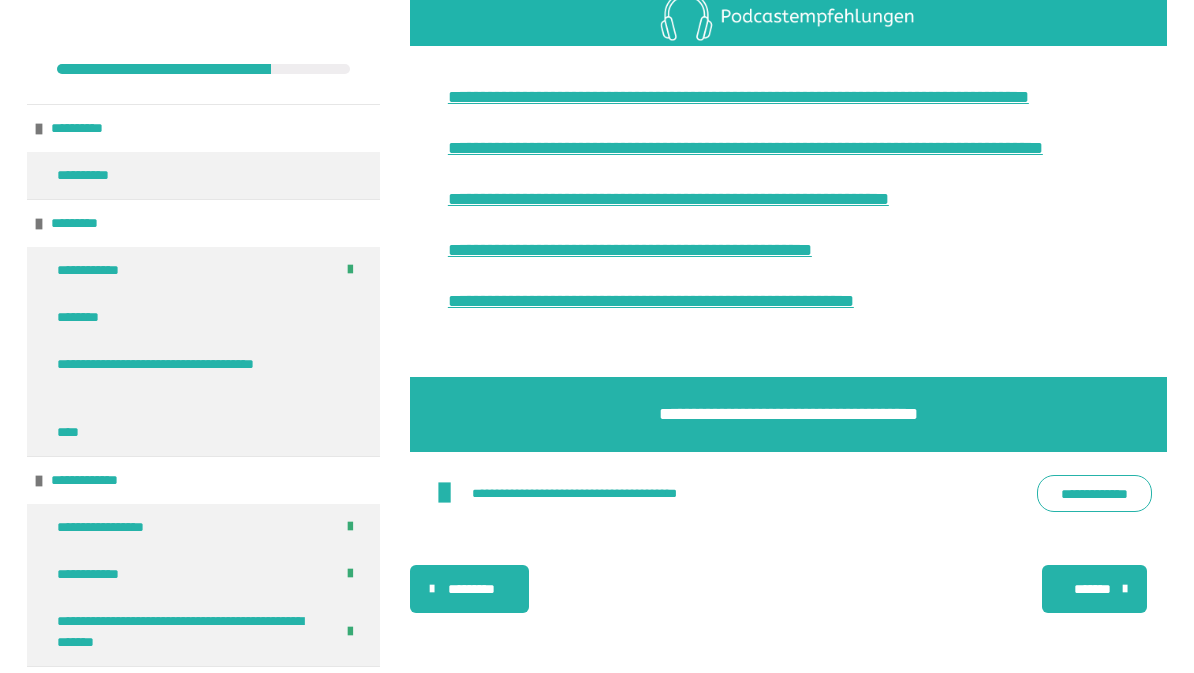 click on "*******" at bounding box center (1092, 589) 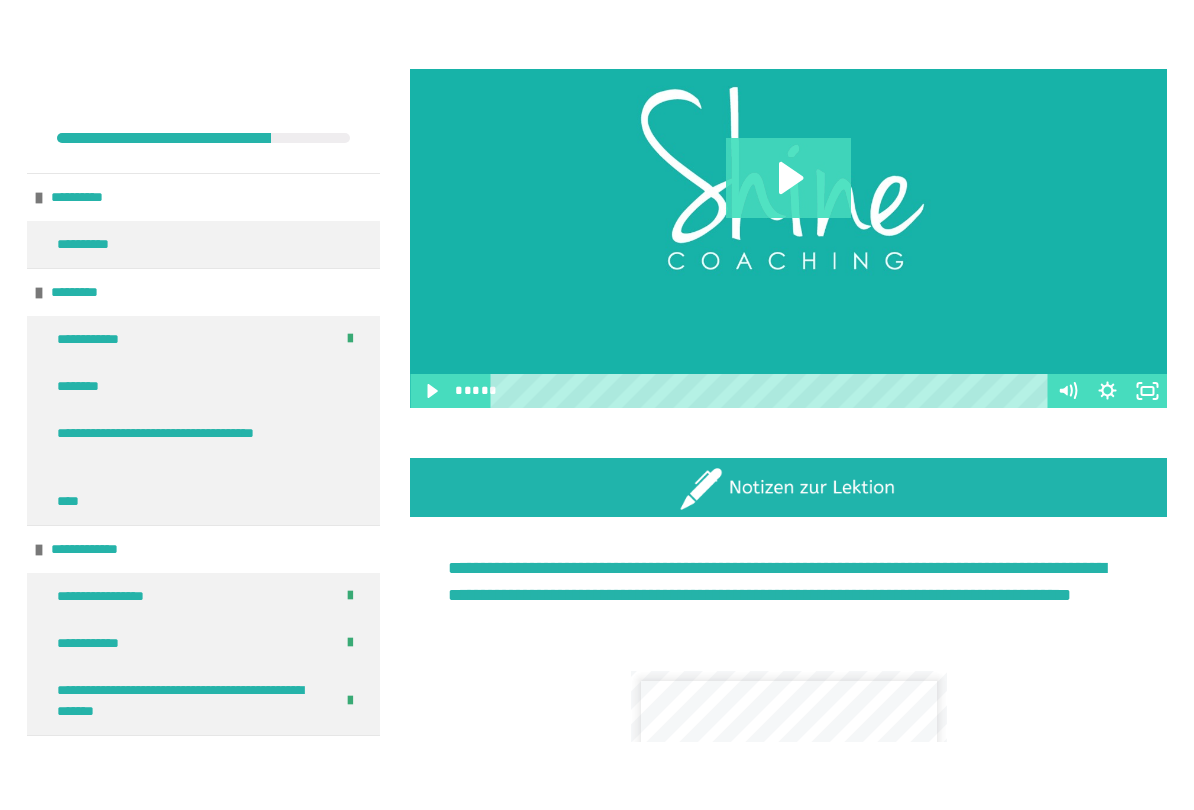scroll, scrollTop: 822, scrollLeft: 0, axis: vertical 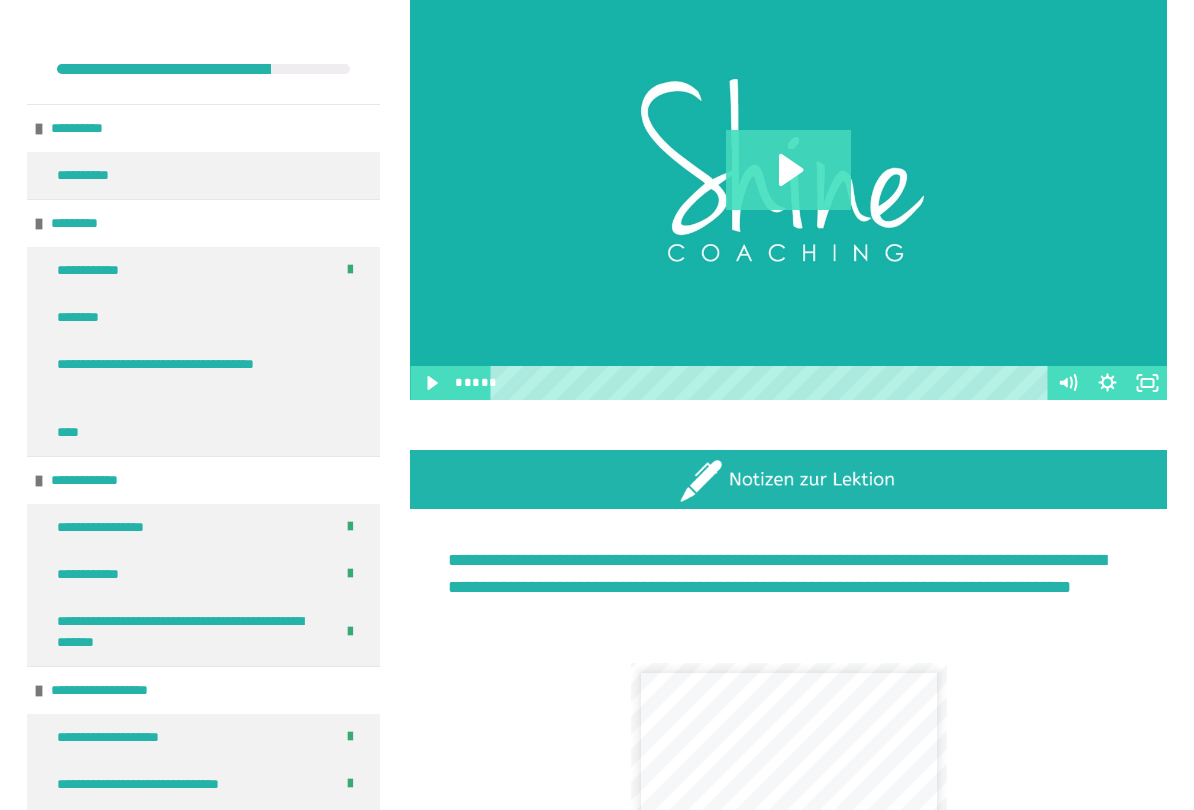 click 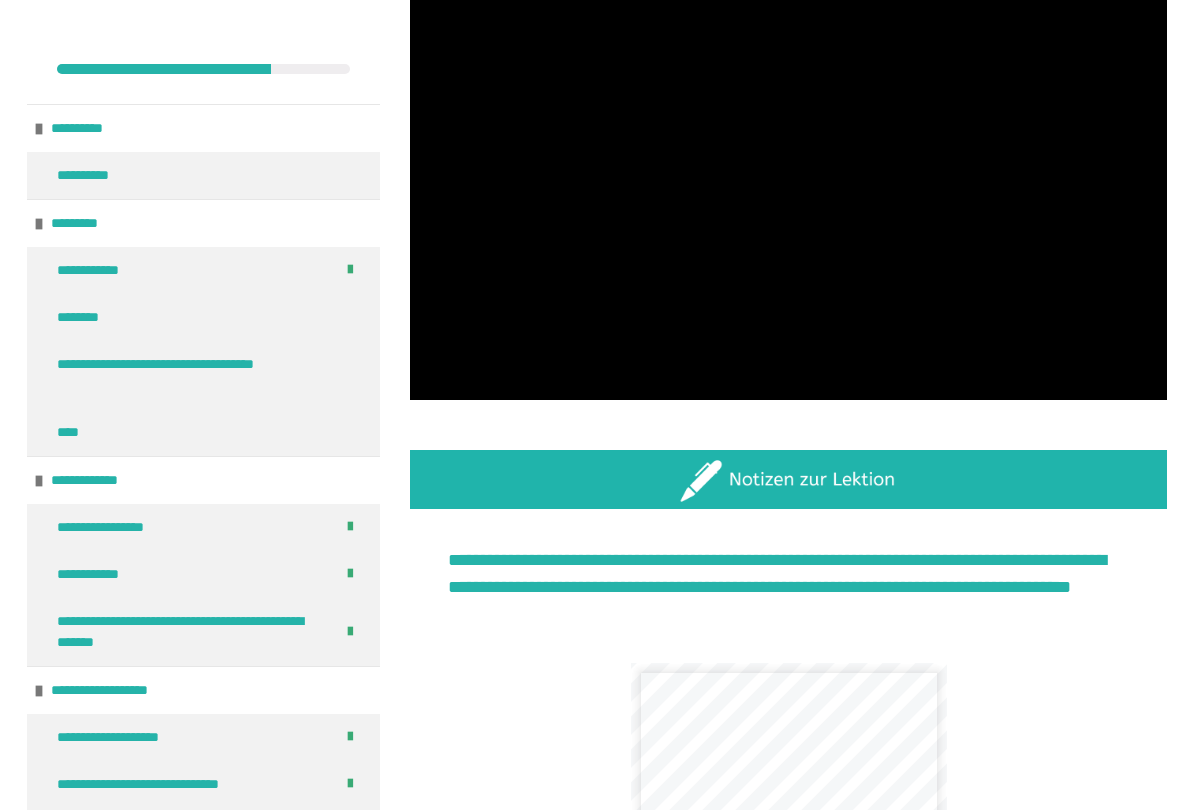 click 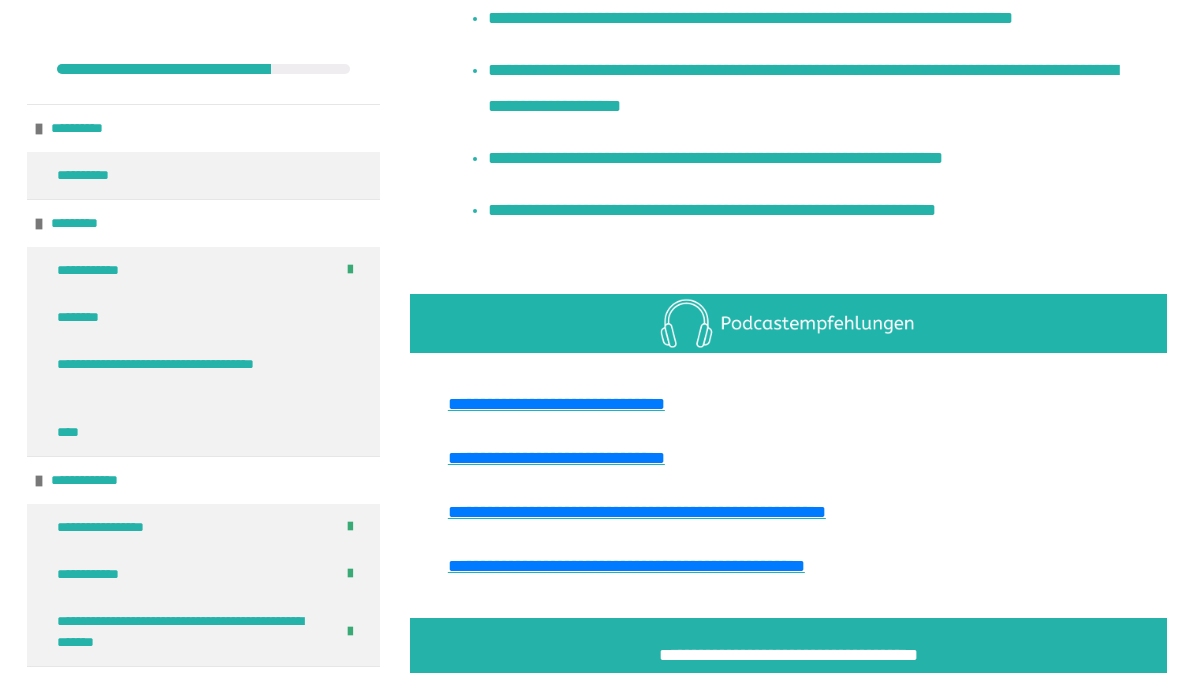 scroll, scrollTop: 6108, scrollLeft: 0, axis: vertical 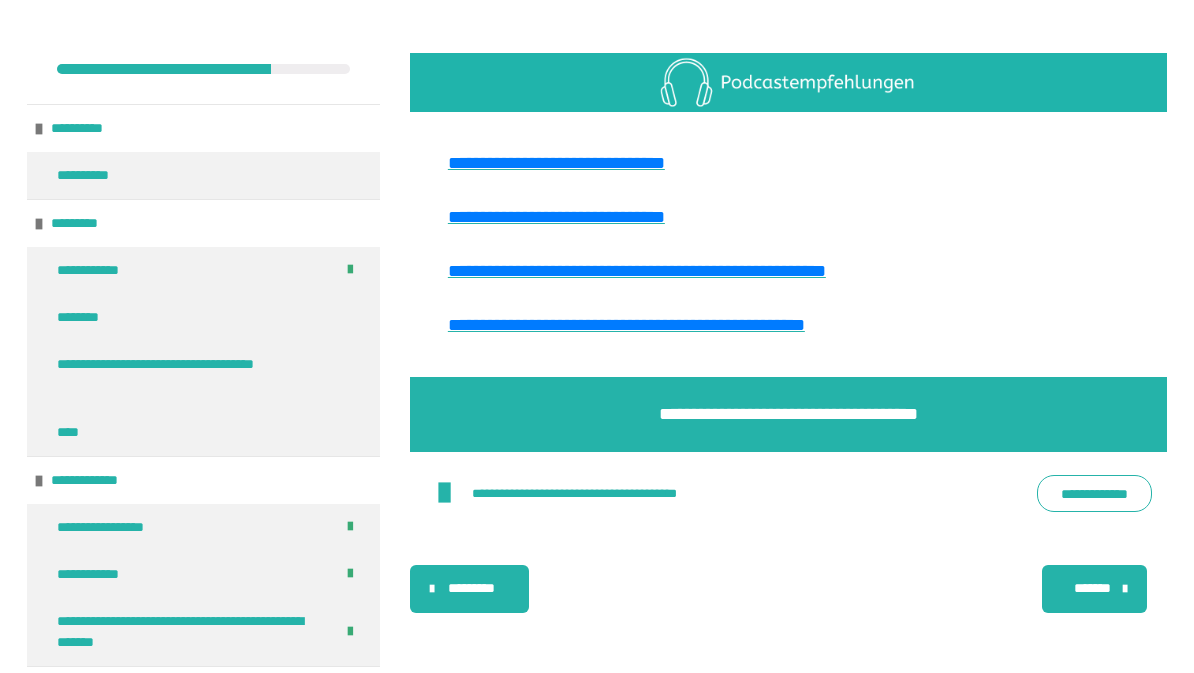 click at bounding box center (432, 589) 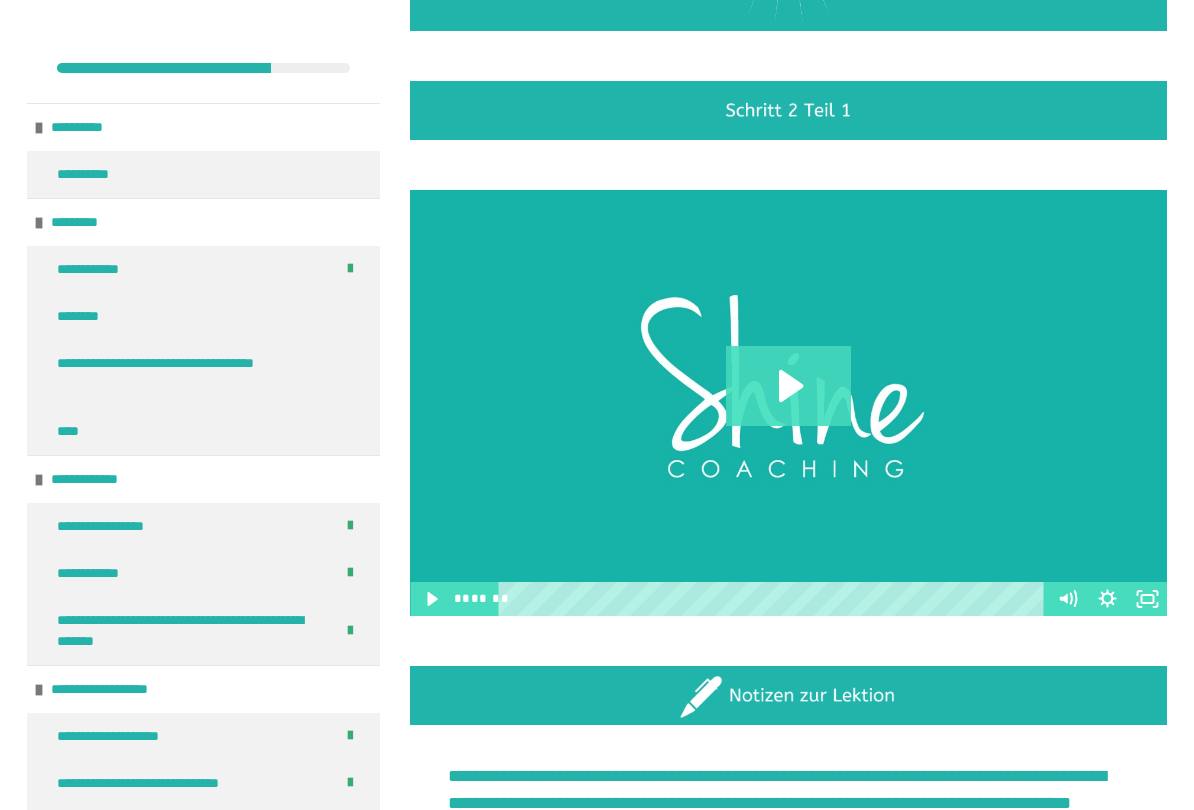 scroll, scrollTop: 863, scrollLeft: 0, axis: vertical 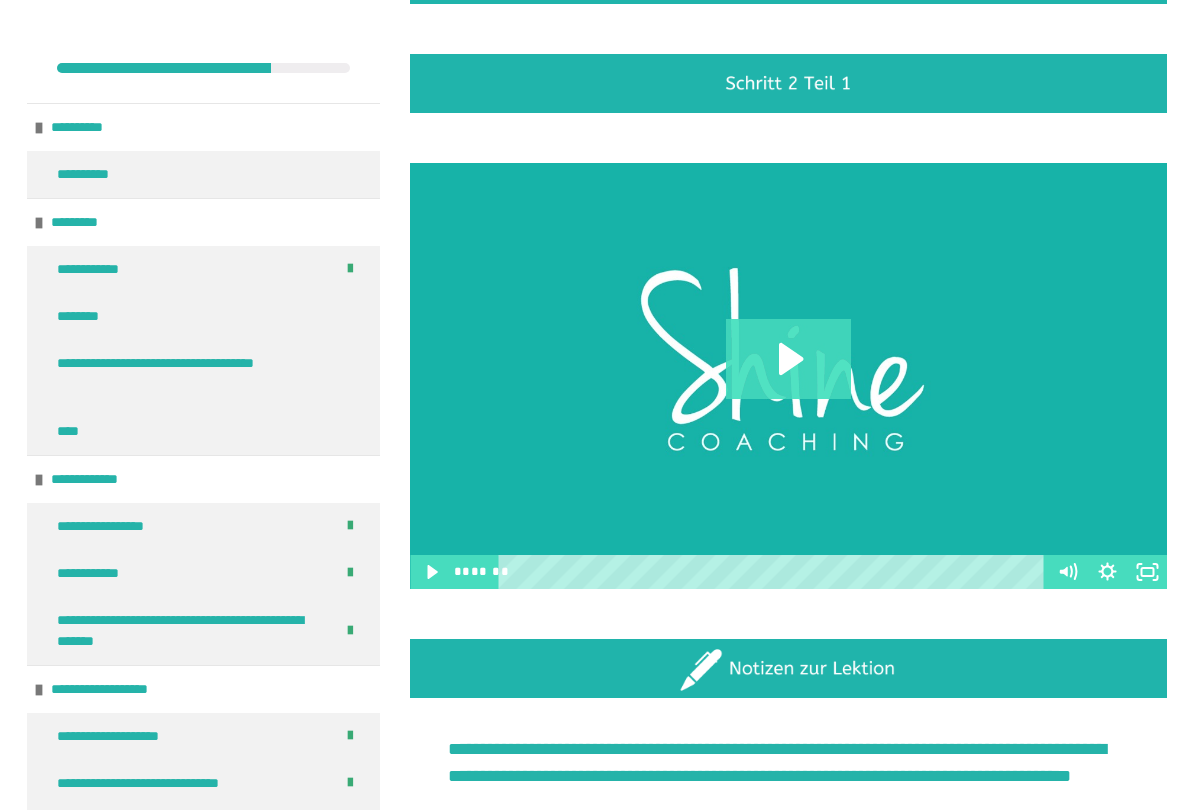 click 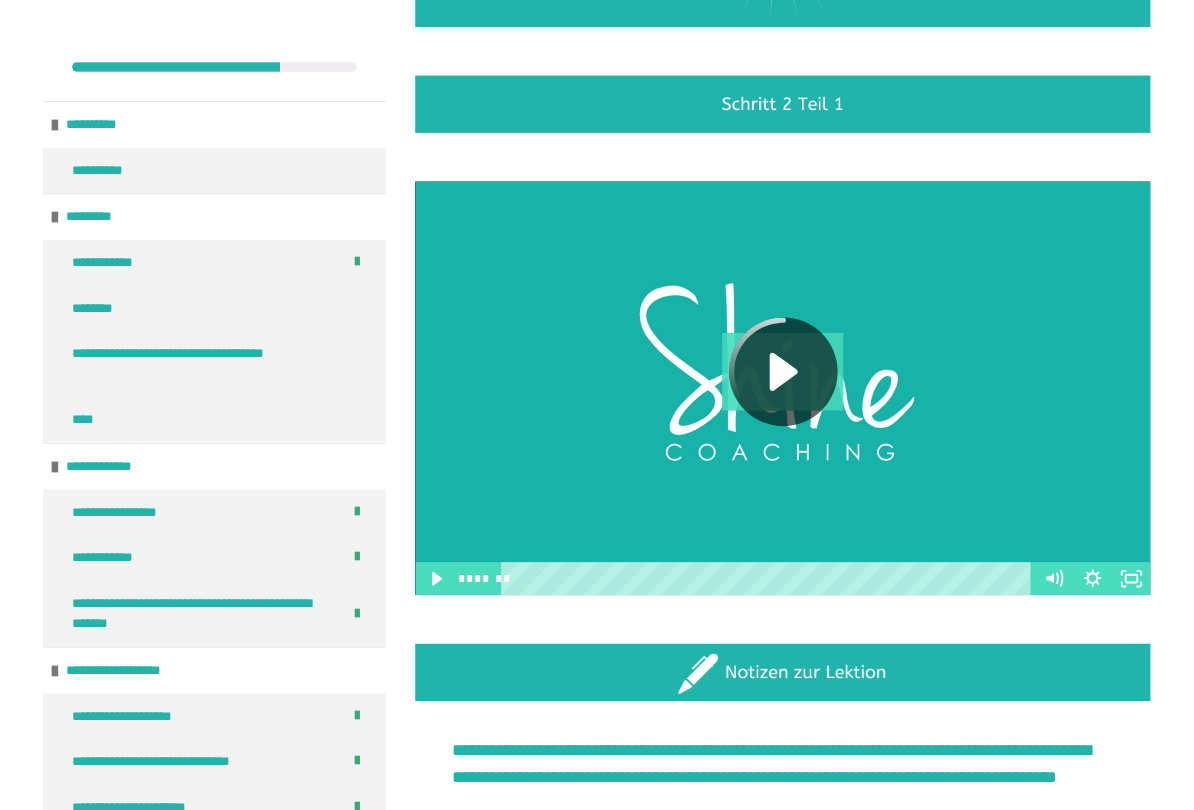 scroll, scrollTop: 864, scrollLeft: 0, axis: vertical 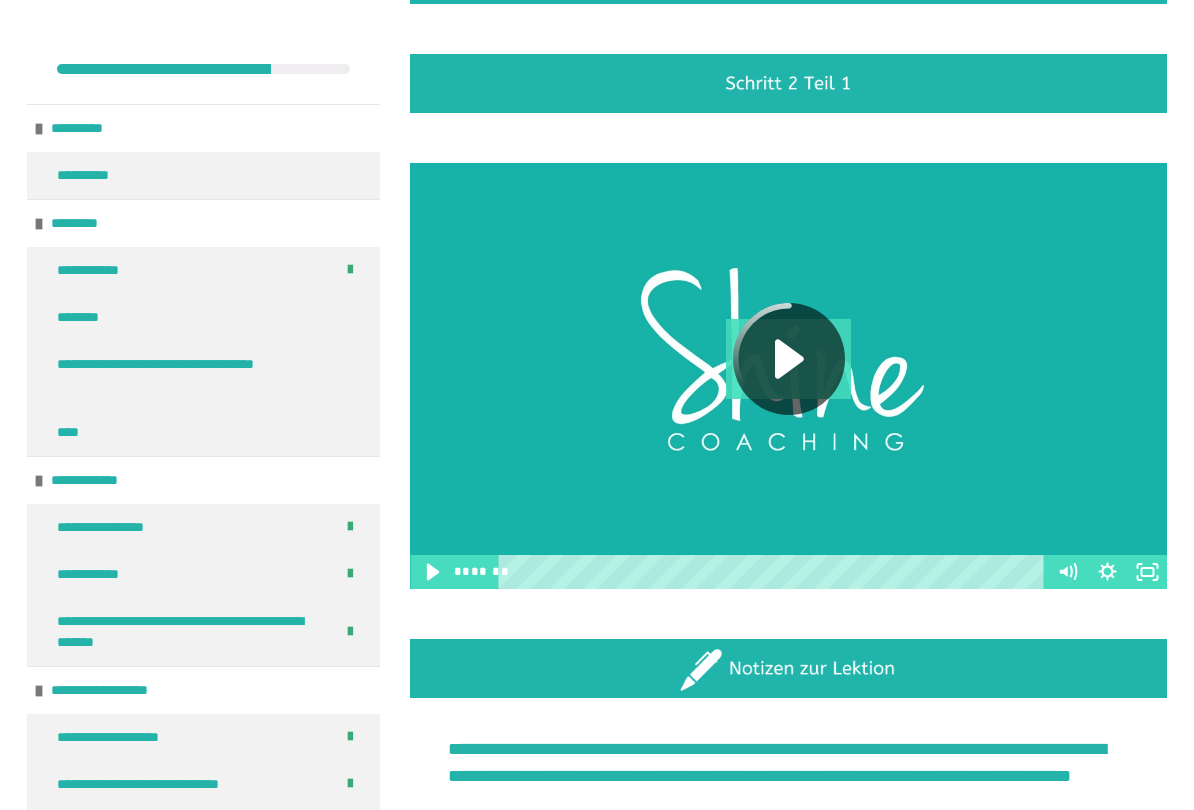 click 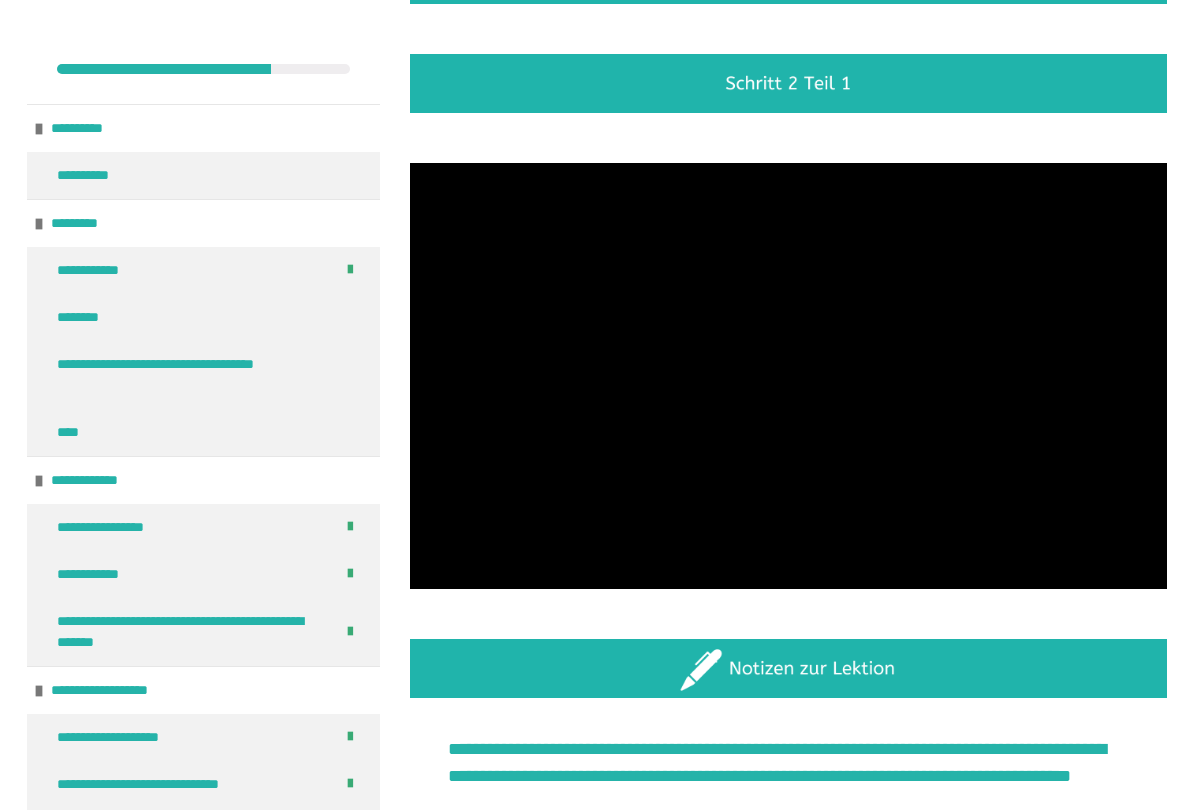 click at bounding box center [788, 376] 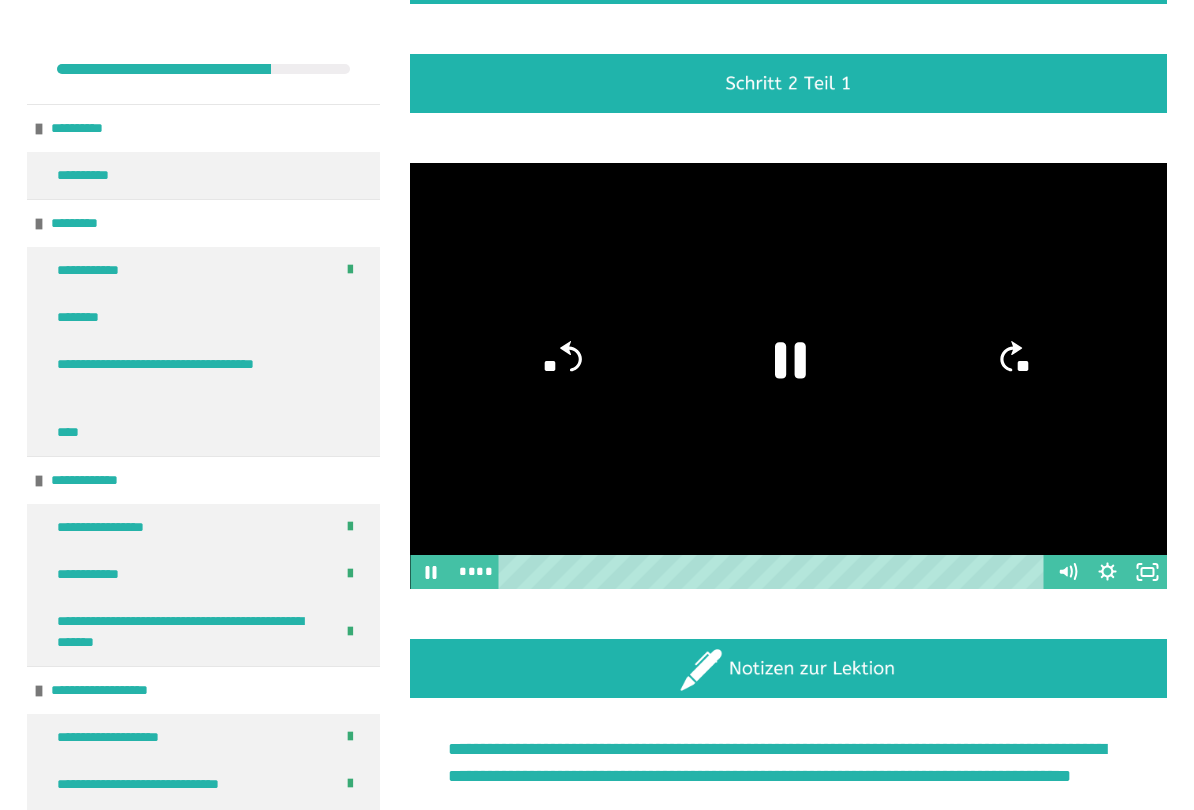 click 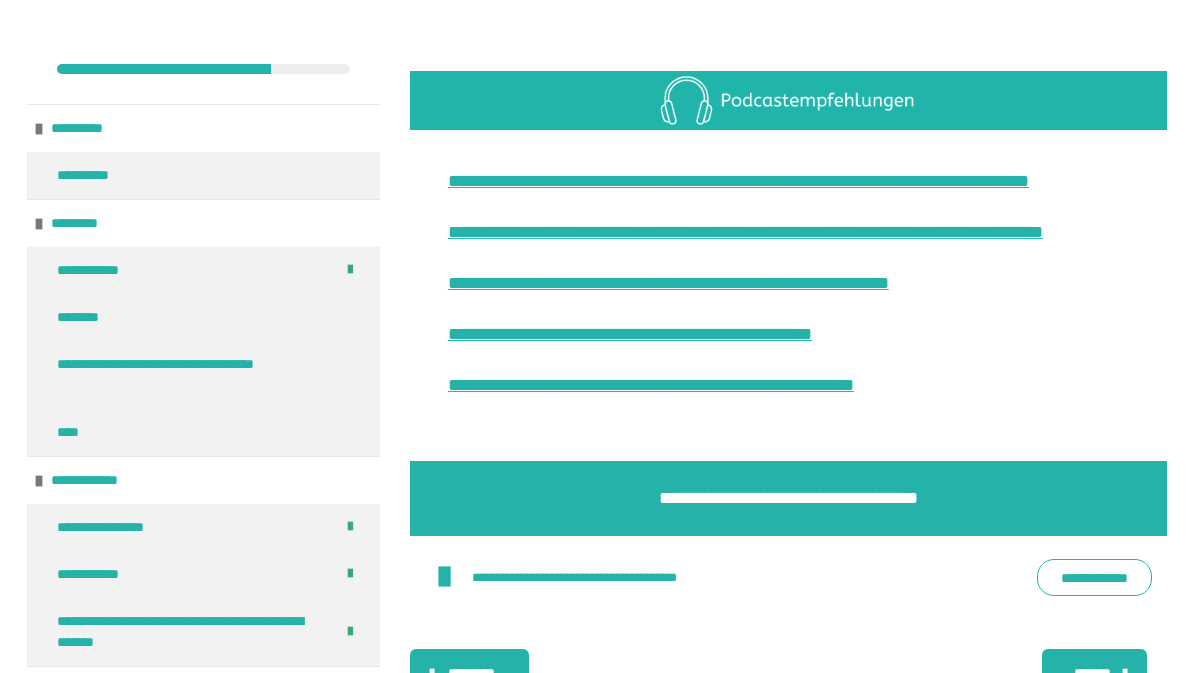 scroll, scrollTop: 4725, scrollLeft: 0, axis: vertical 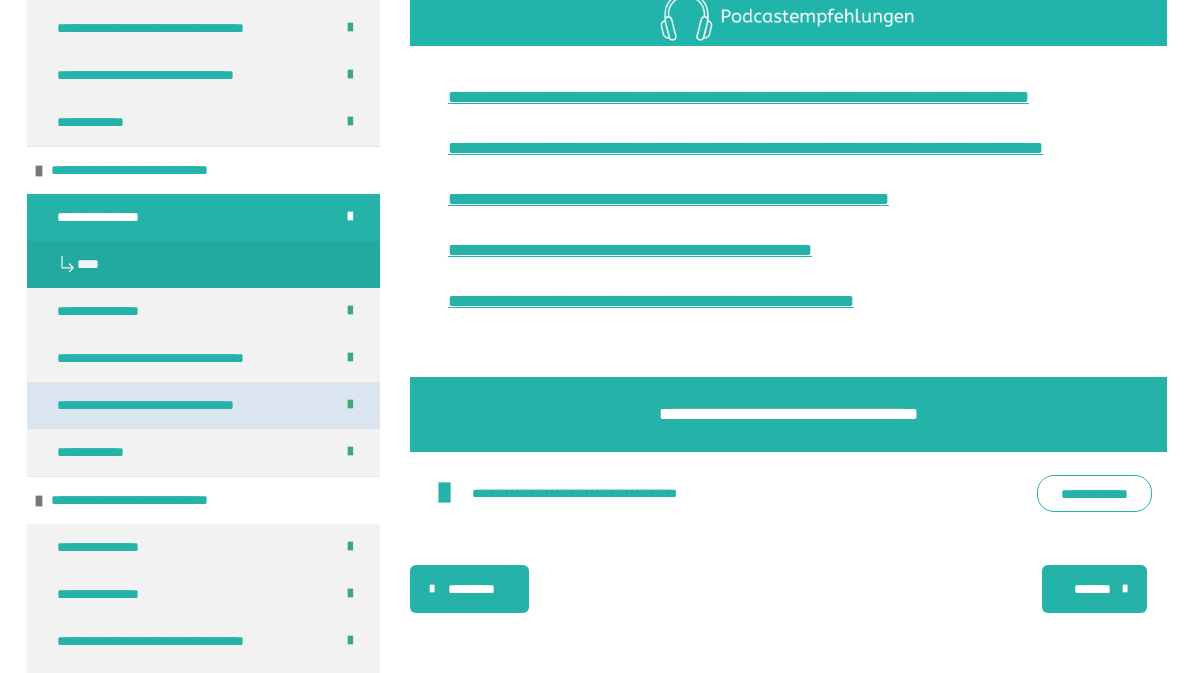 click on "**********" at bounding box center (172, 405) 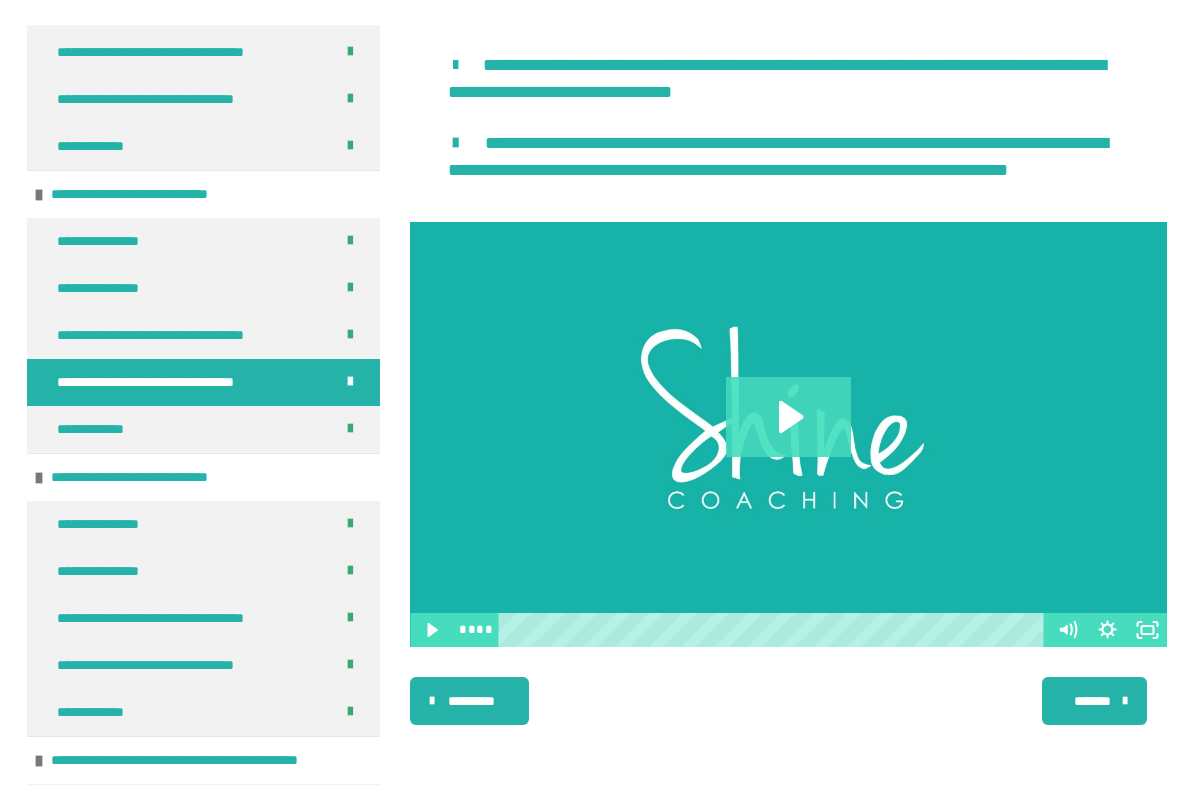 scroll, scrollTop: 729, scrollLeft: 0, axis: vertical 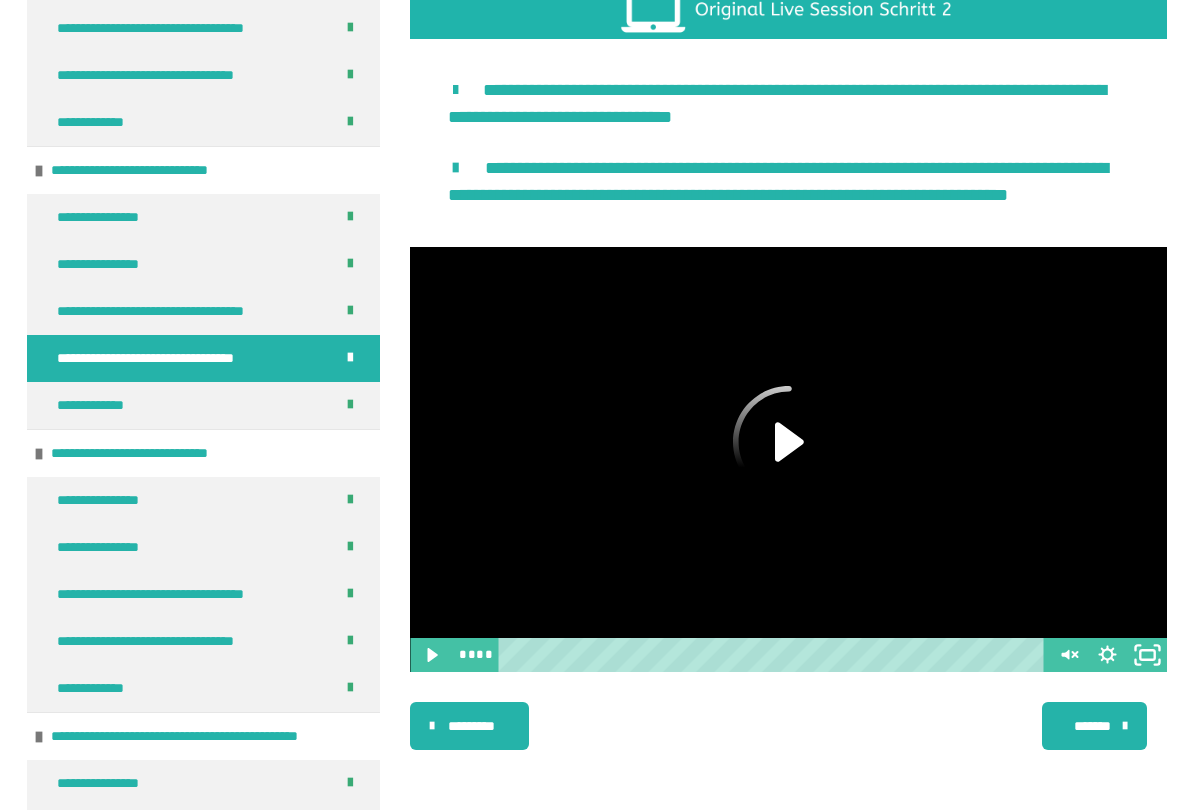 click 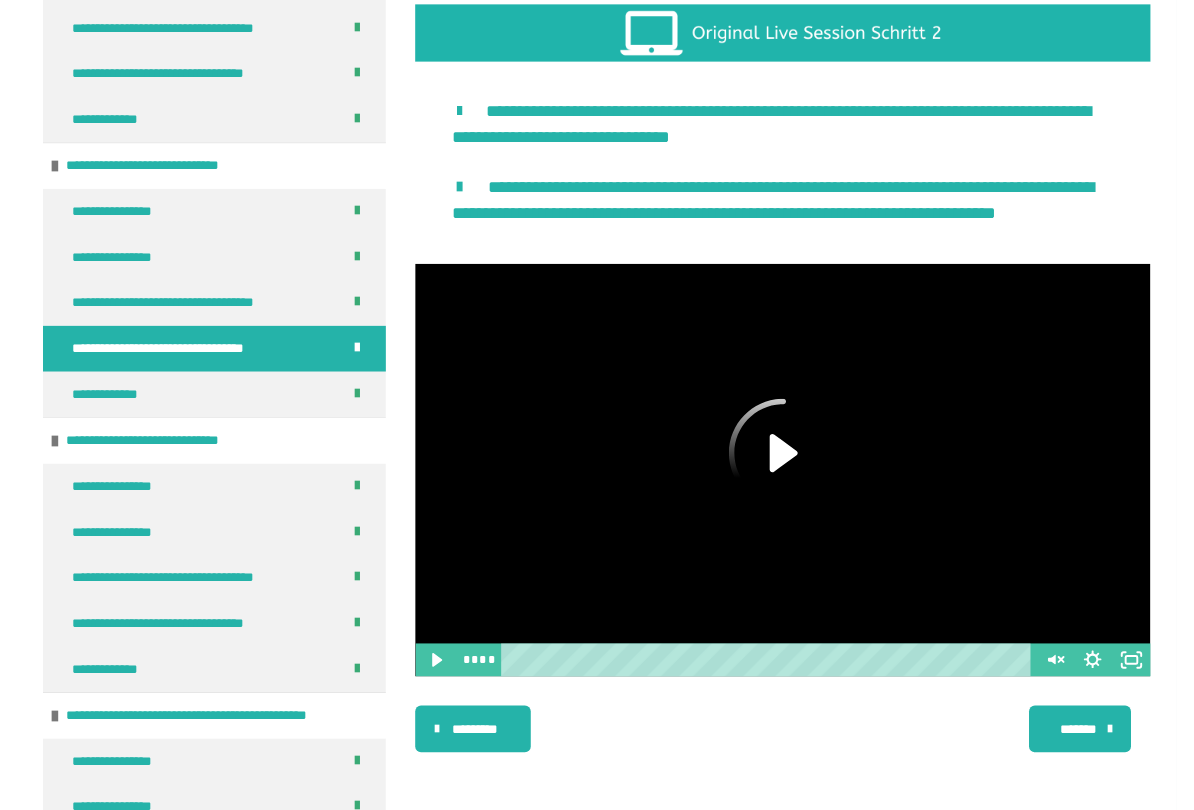 scroll, scrollTop: 729, scrollLeft: 0, axis: vertical 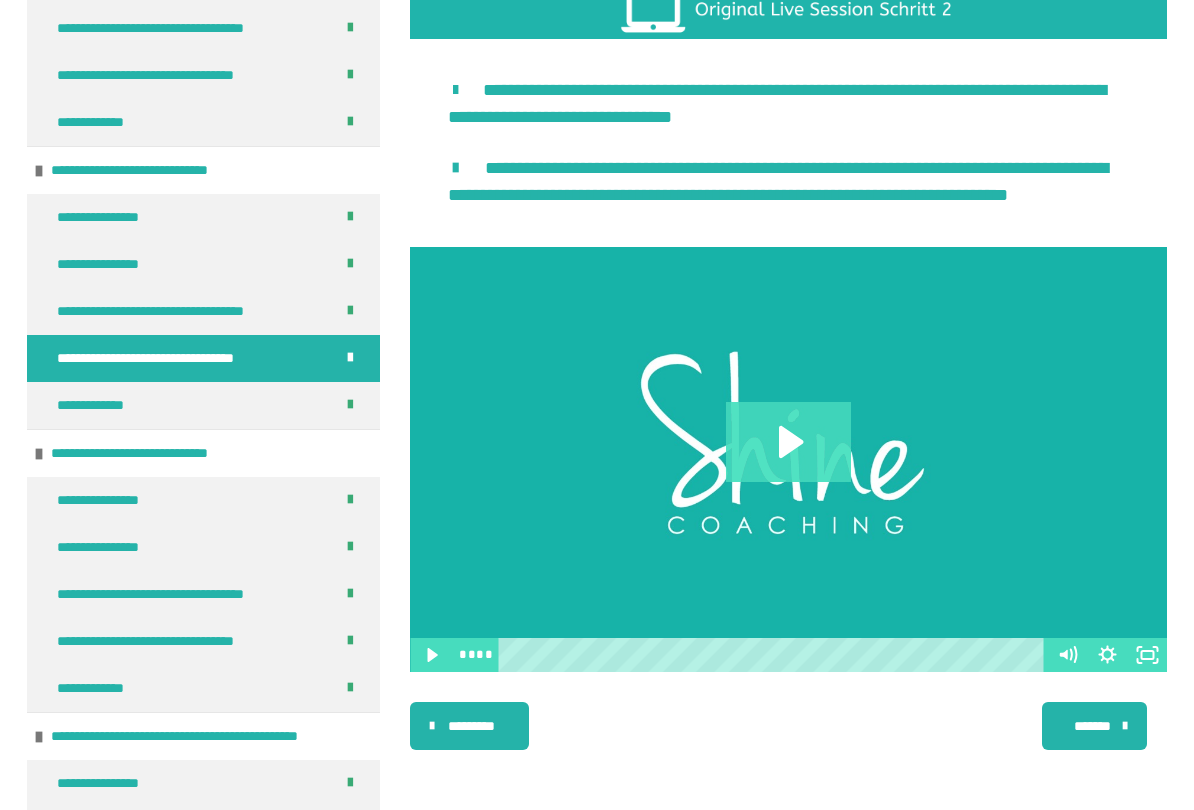 click 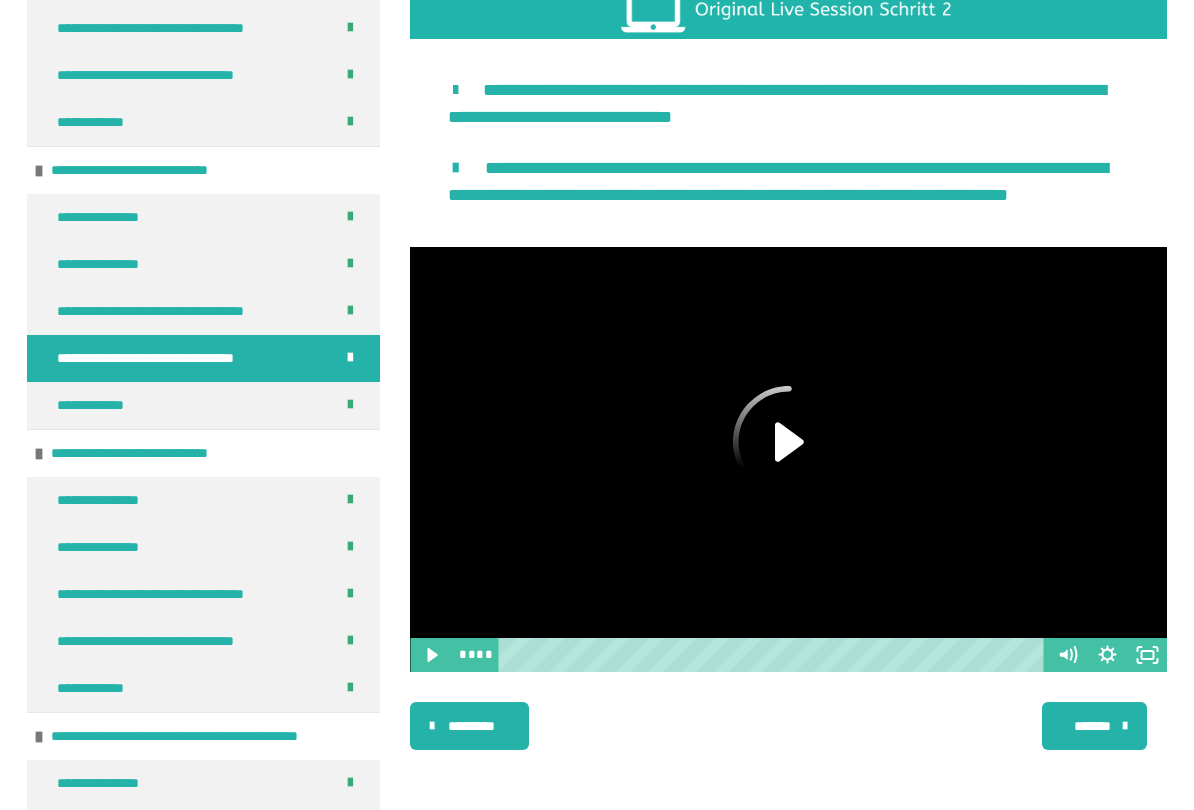 click 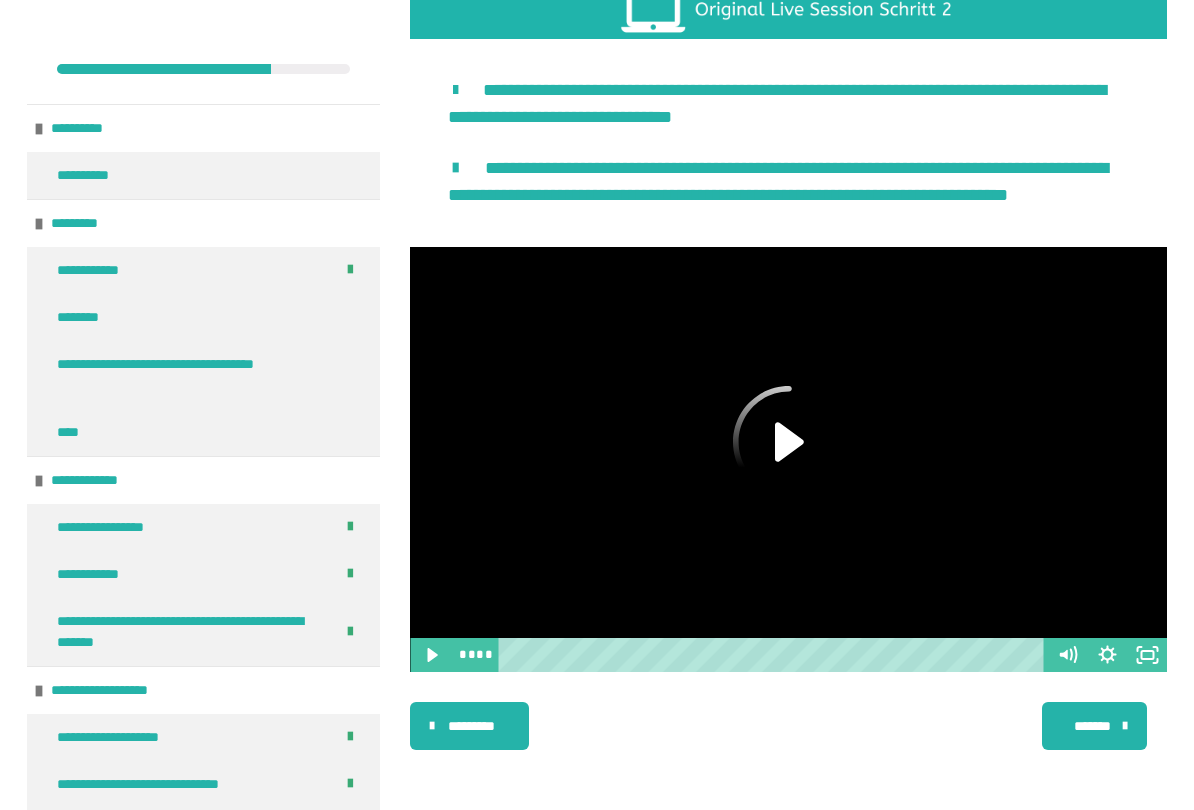 scroll, scrollTop: -4, scrollLeft: 0, axis: vertical 